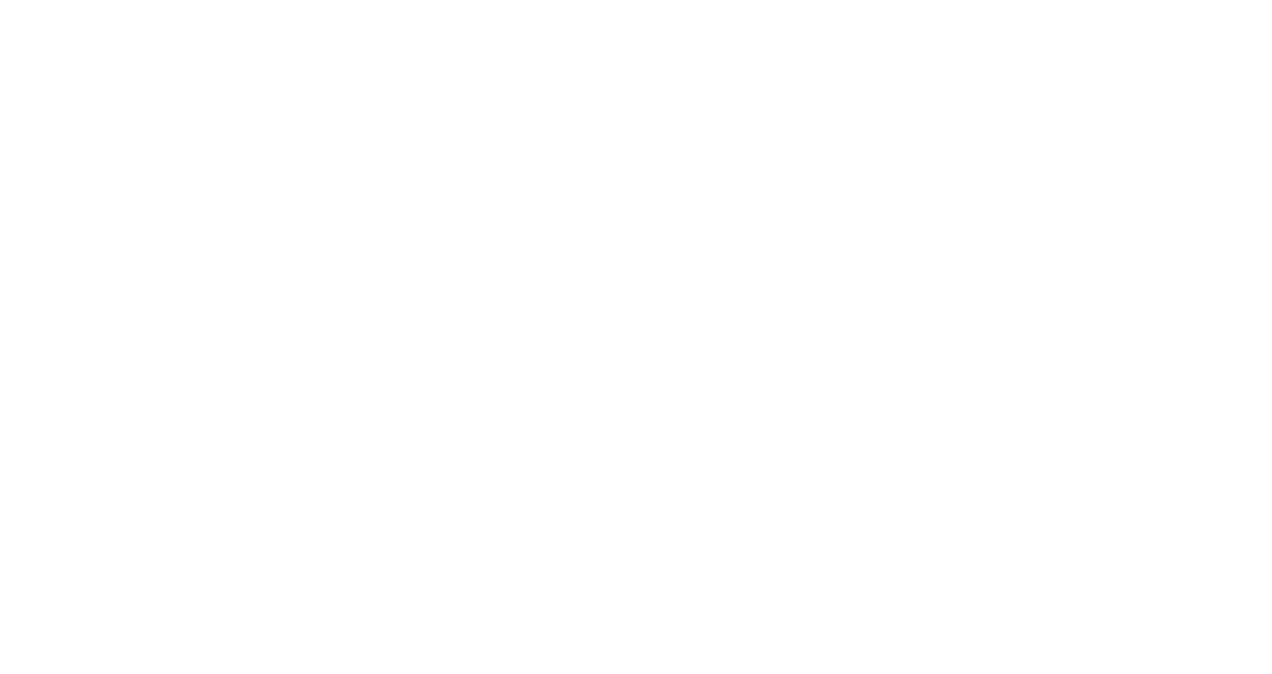 scroll, scrollTop: 0, scrollLeft: 0, axis: both 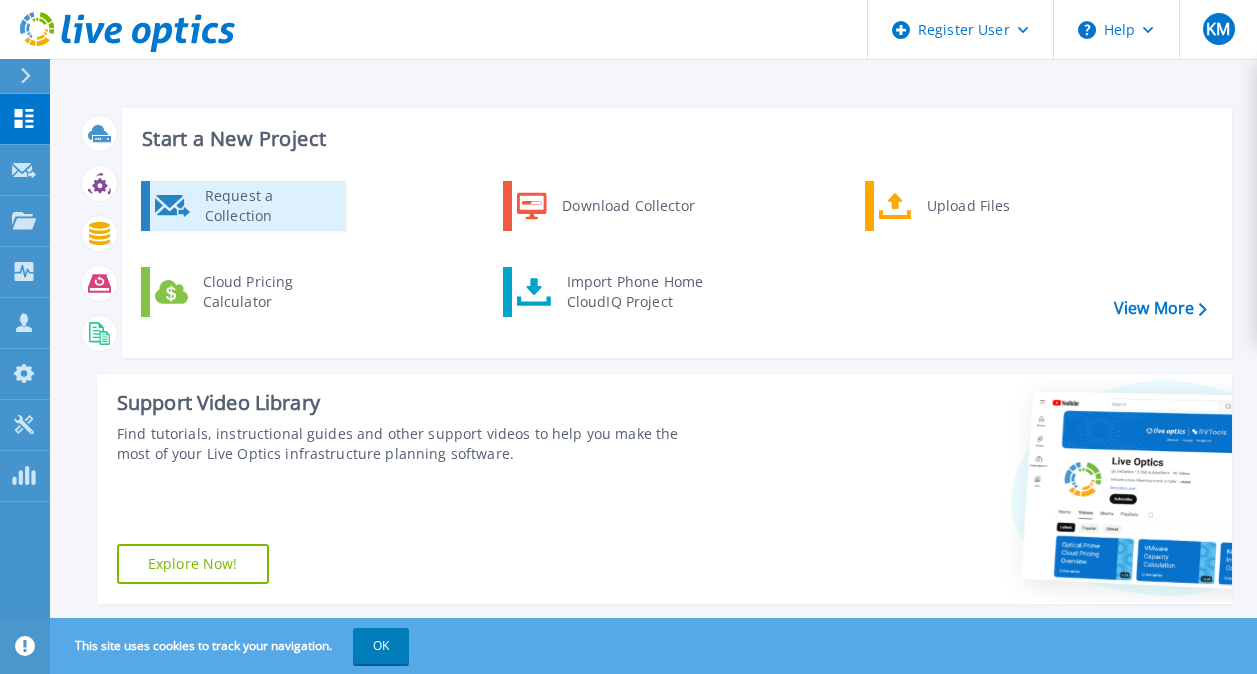 click on "Request a Collection" at bounding box center [268, 206] 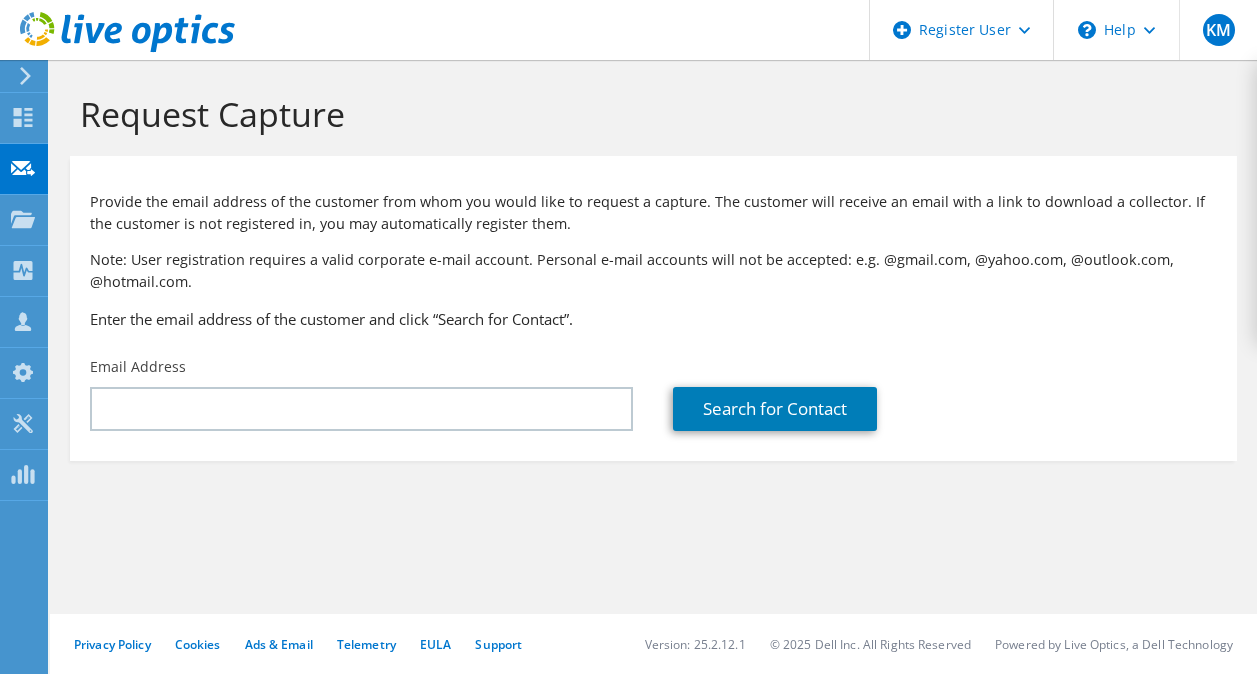 scroll, scrollTop: 0, scrollLeft: 0, axis: both 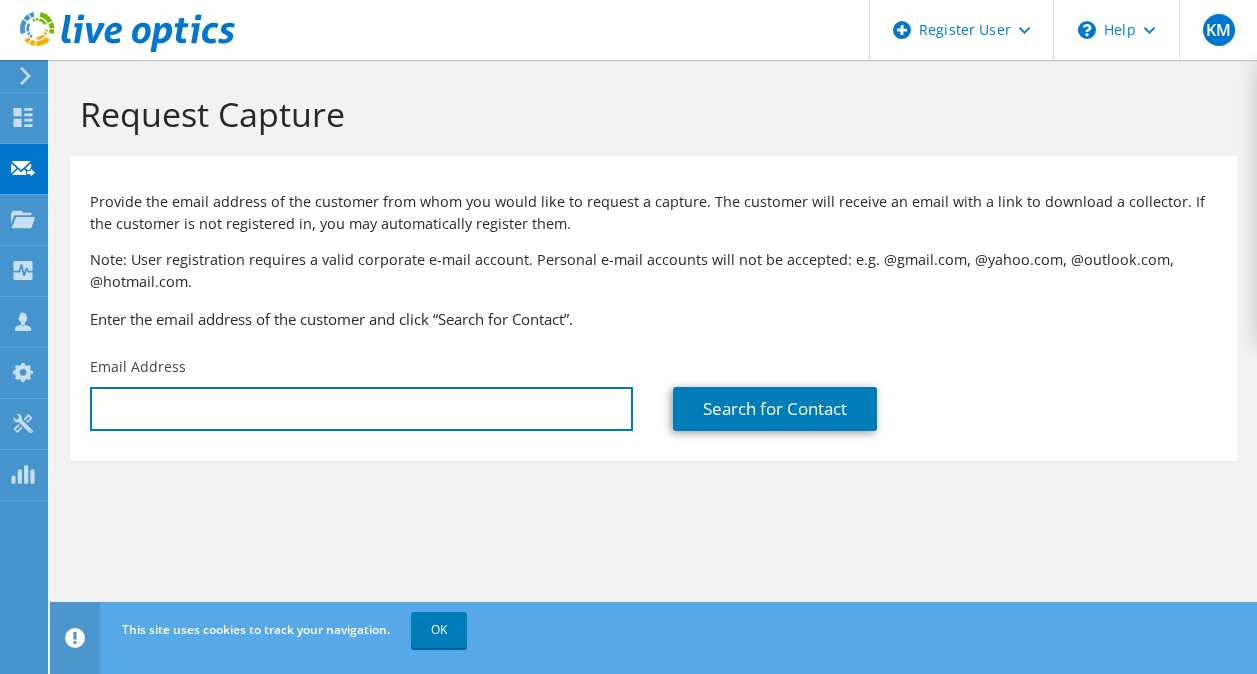 drag, startPoint x: 348, startPoint y: 417, endPoint x: 459, endPoint y: 471, distance: 123.43824 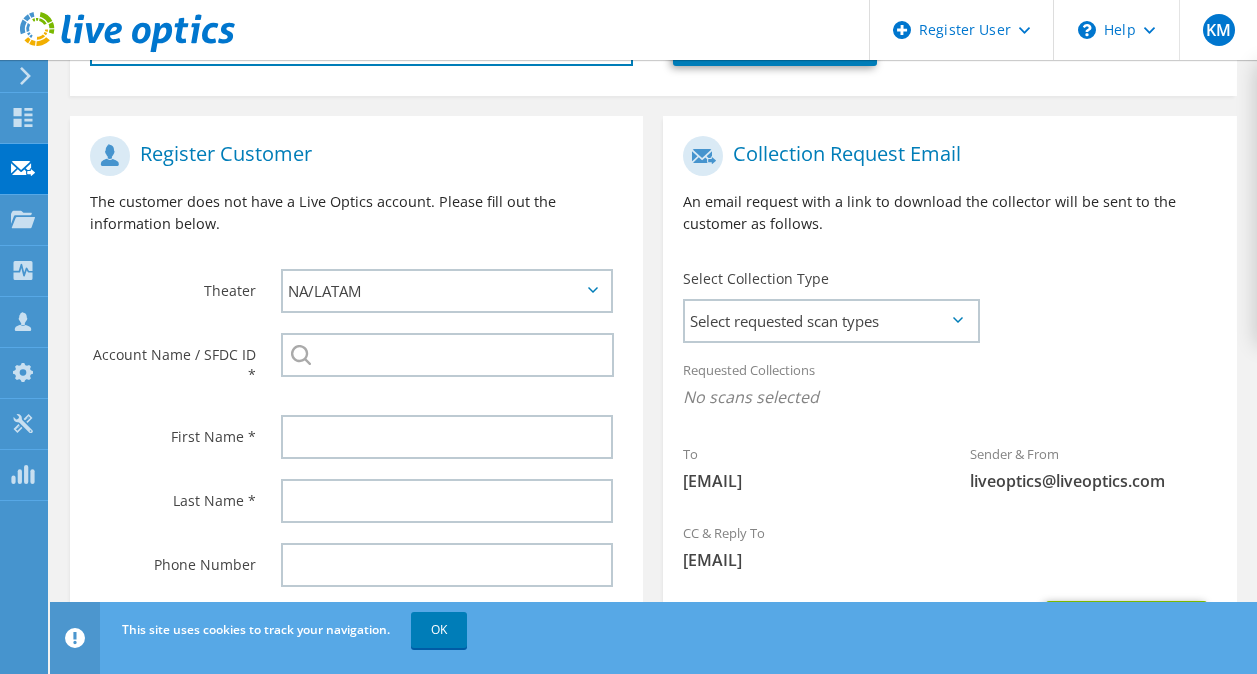 scroll, scrollTop: 500, scrollLeft: 0, axis: vertical 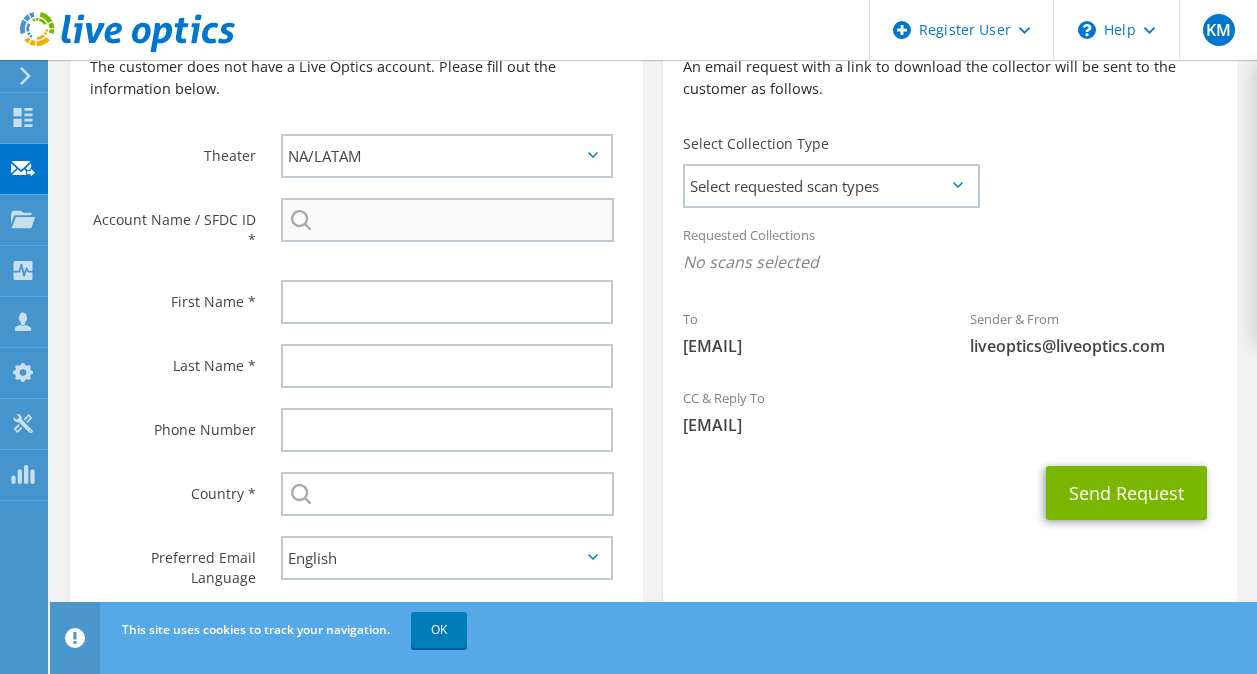 type on "mikezaman@crownequityholdings.com" 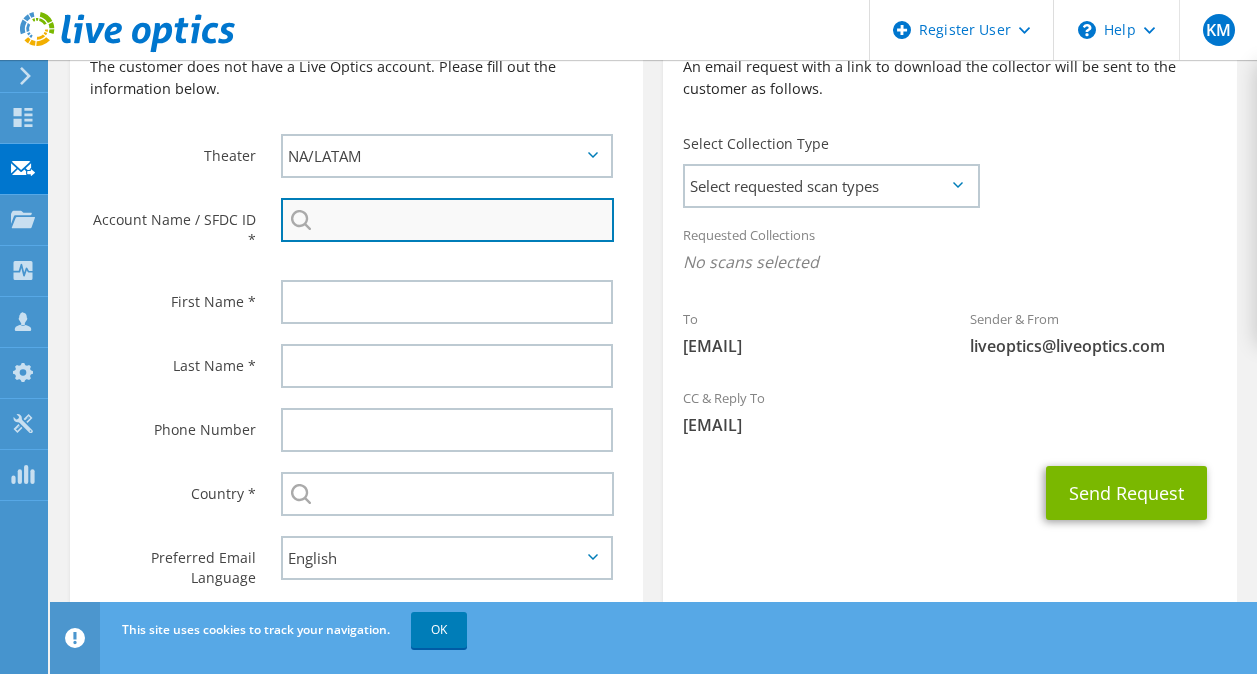 click at bounding box center (447, 220) 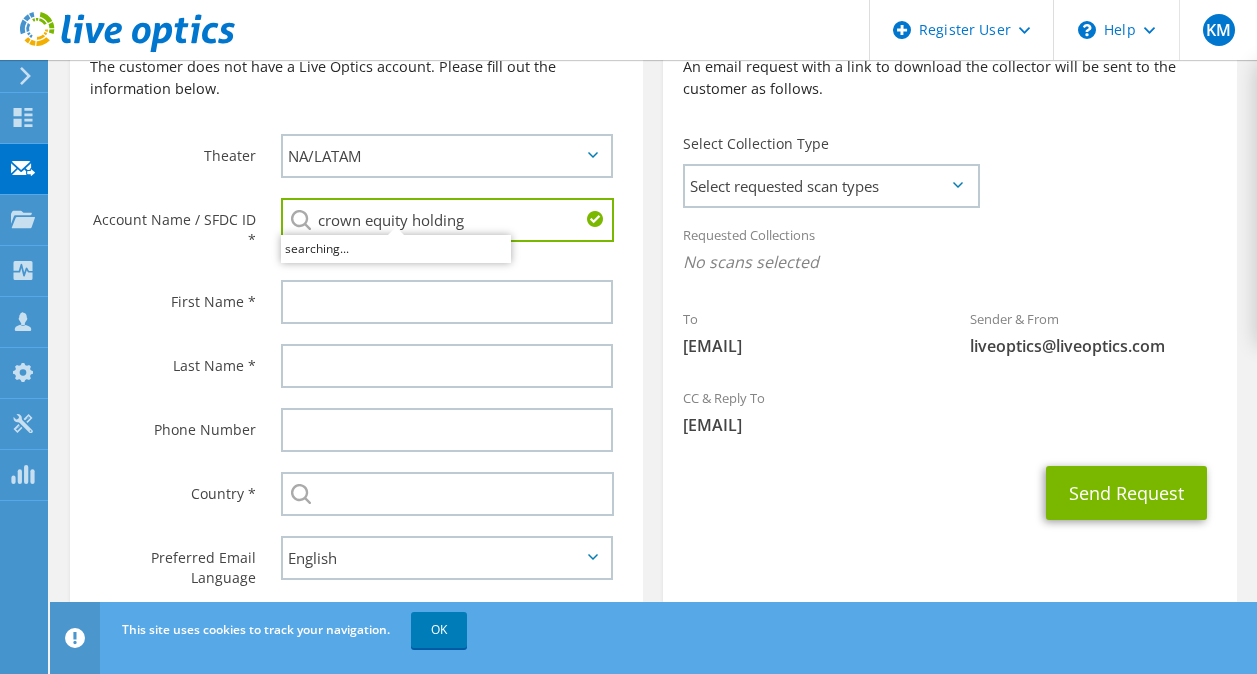 type on "crown equity holdings" 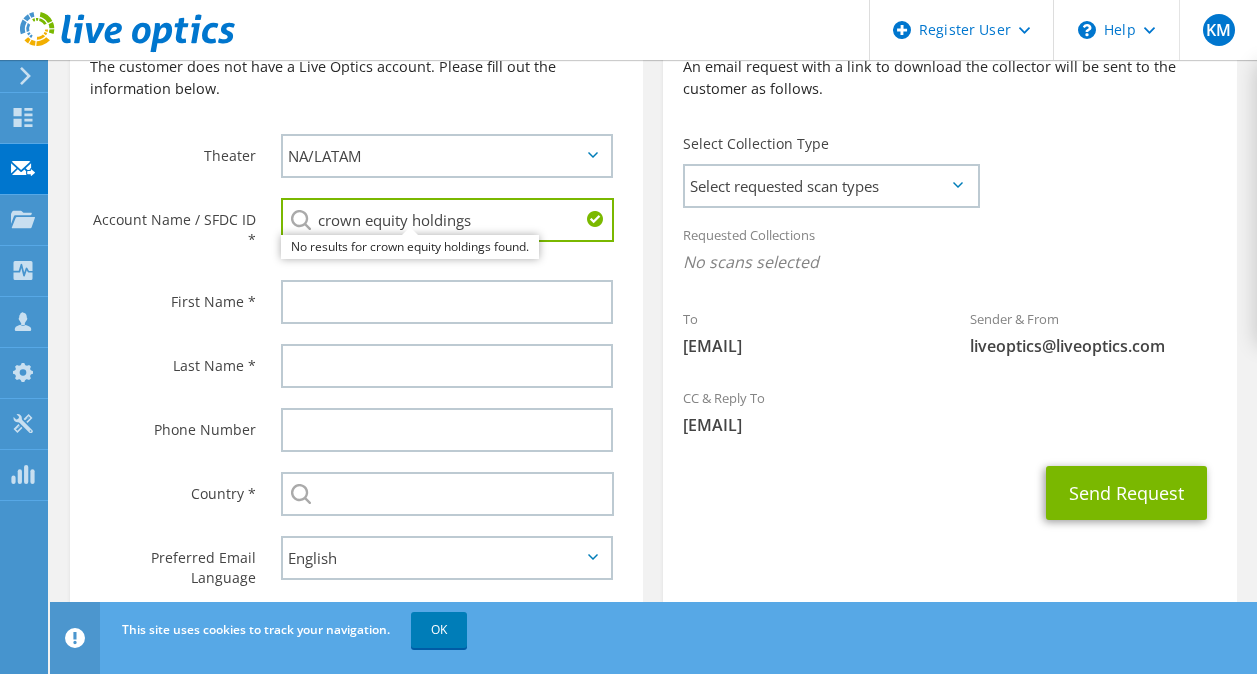 drag, startPoint x: 435, startPoint y: 234, endPoint x: 63, endPoint y: 270, distance: 373.73788 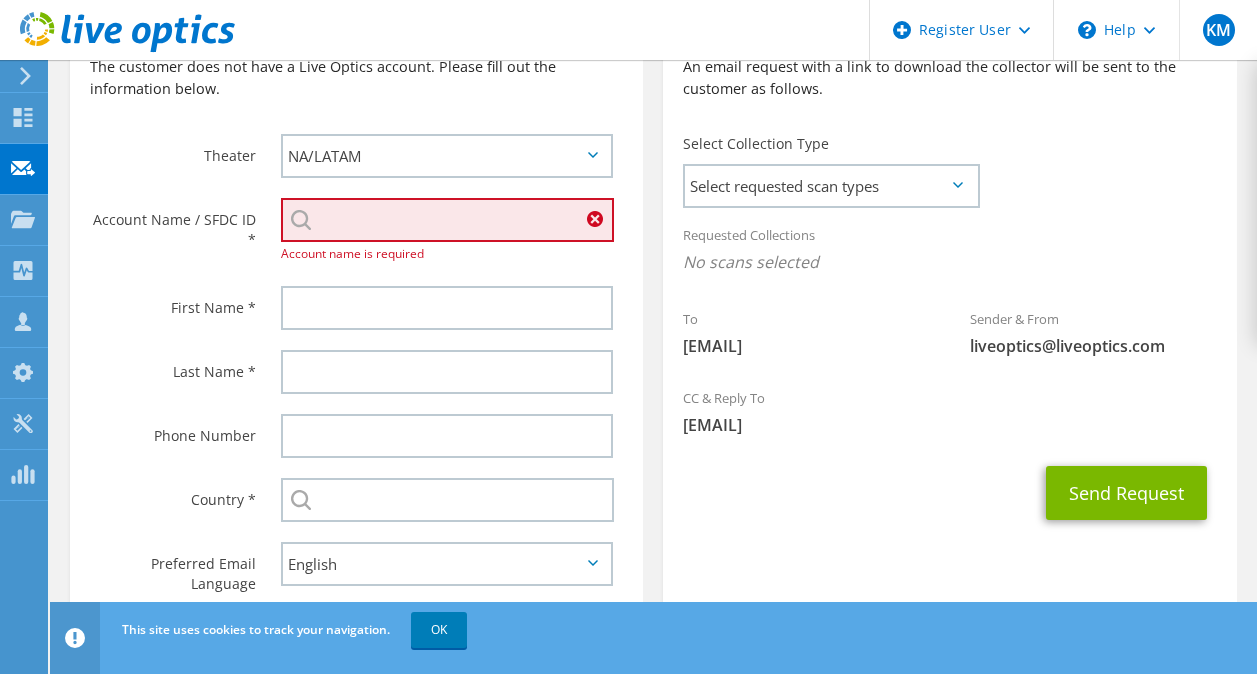 paste on "3379457085" 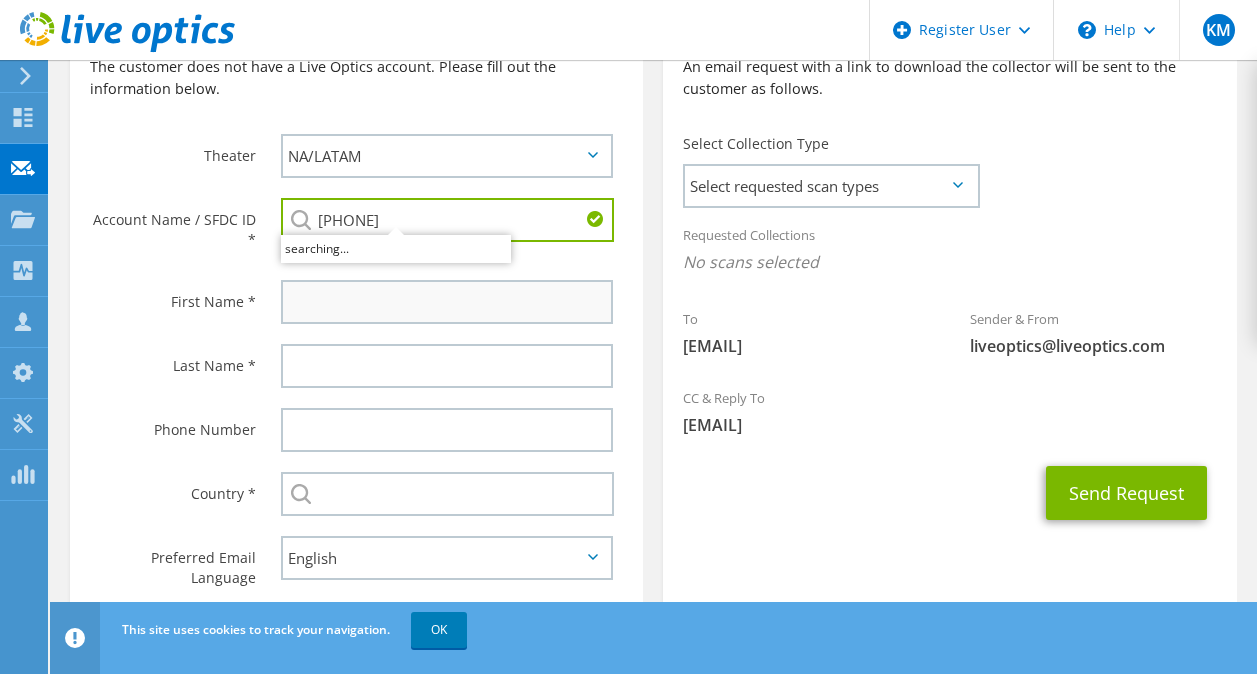 type on "3379457085" 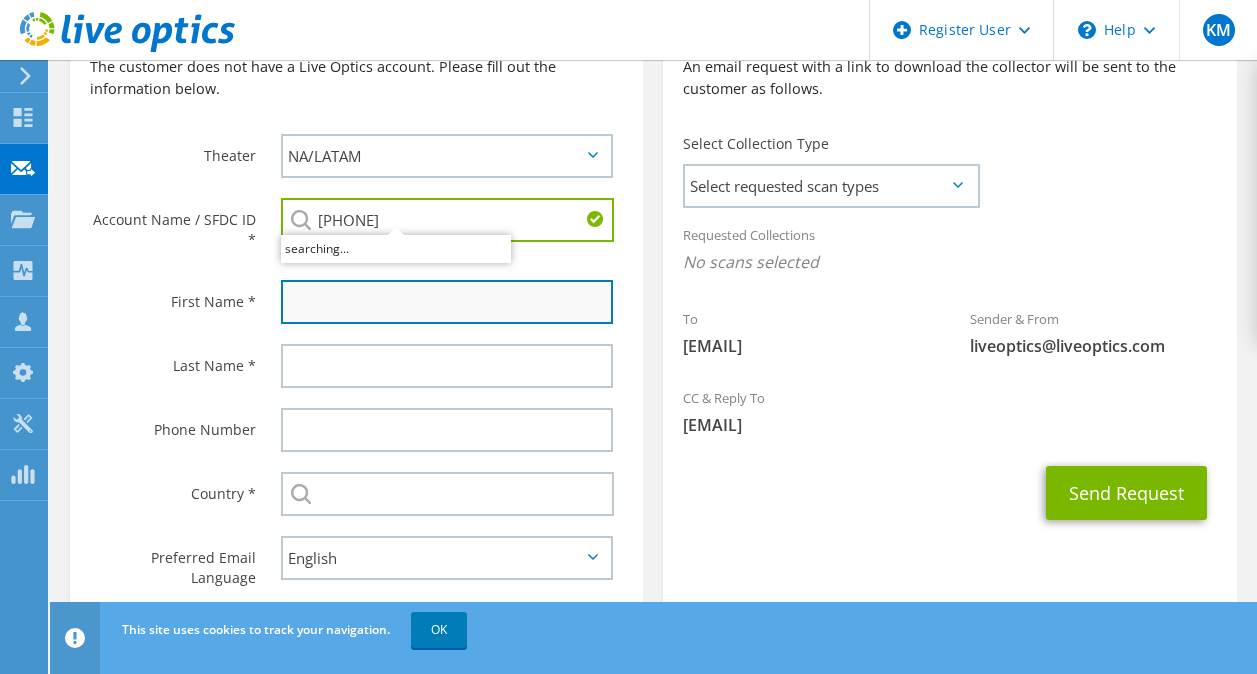 click at bounding box center (447, 302) 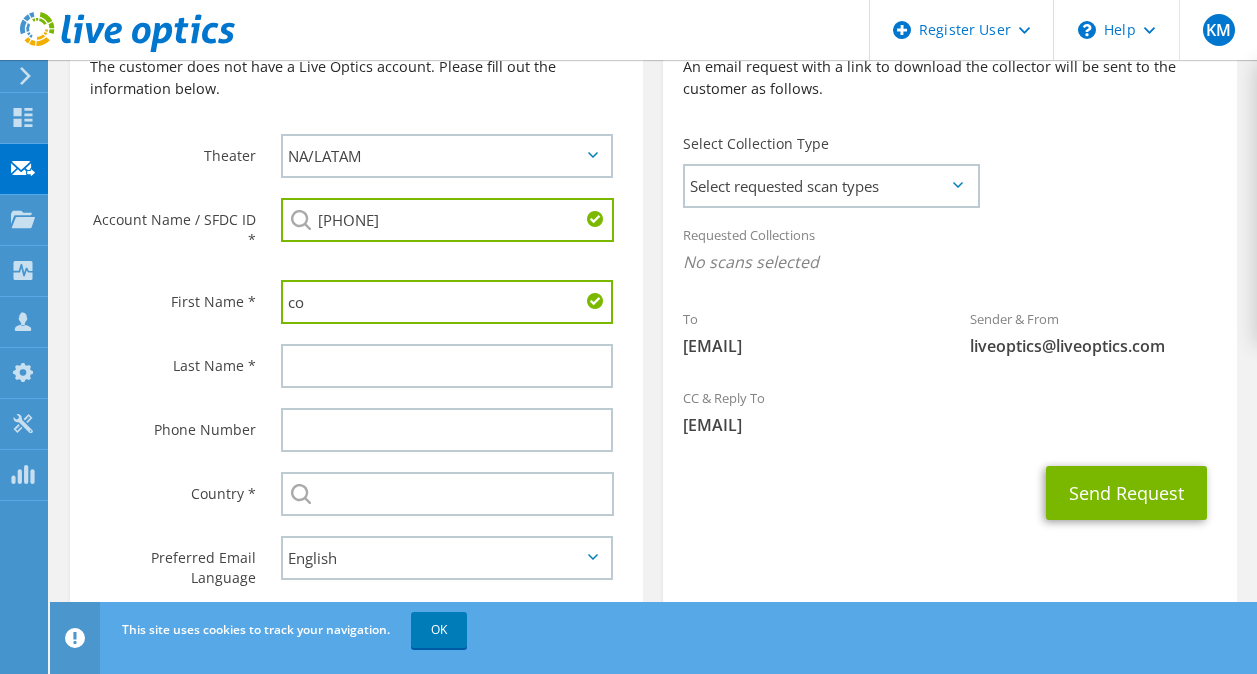 type on "c" 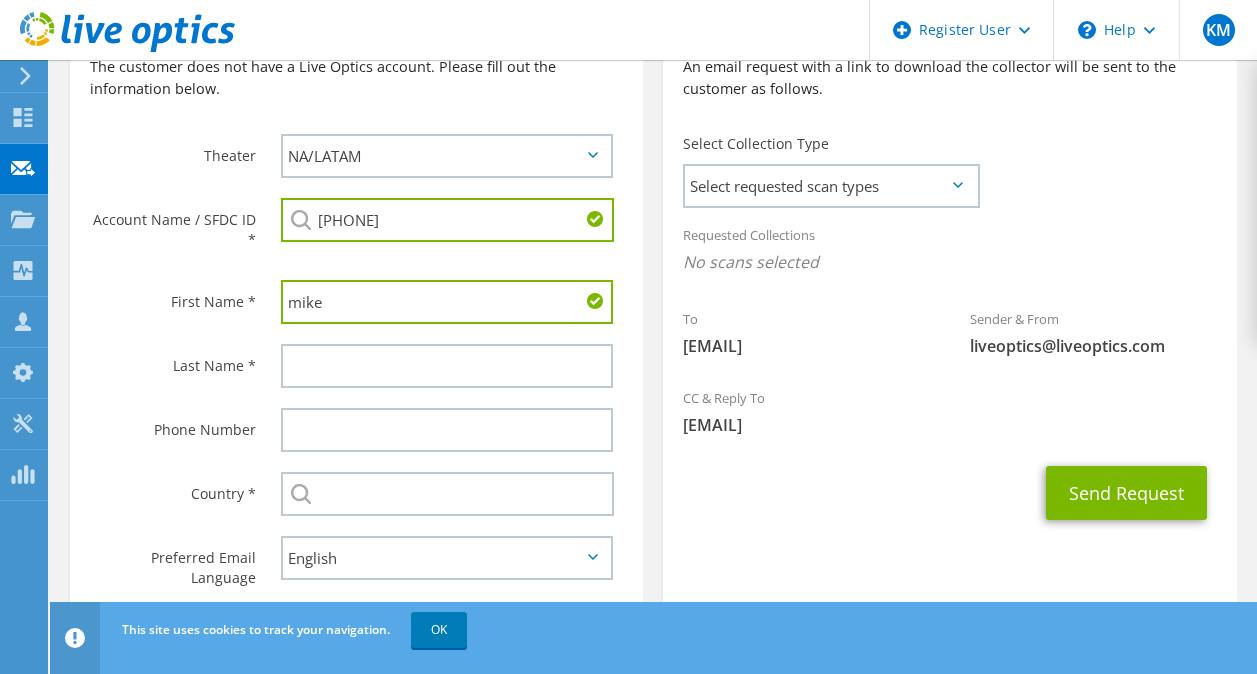 type on "mike" 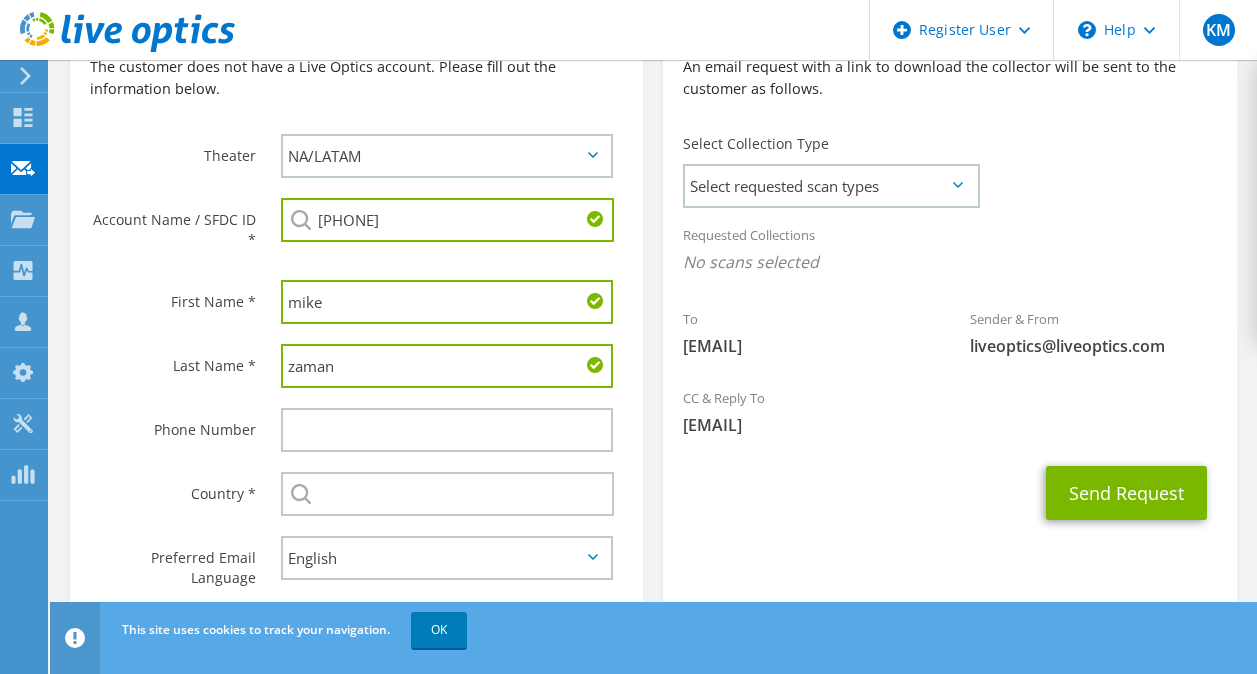 type on "zaman" 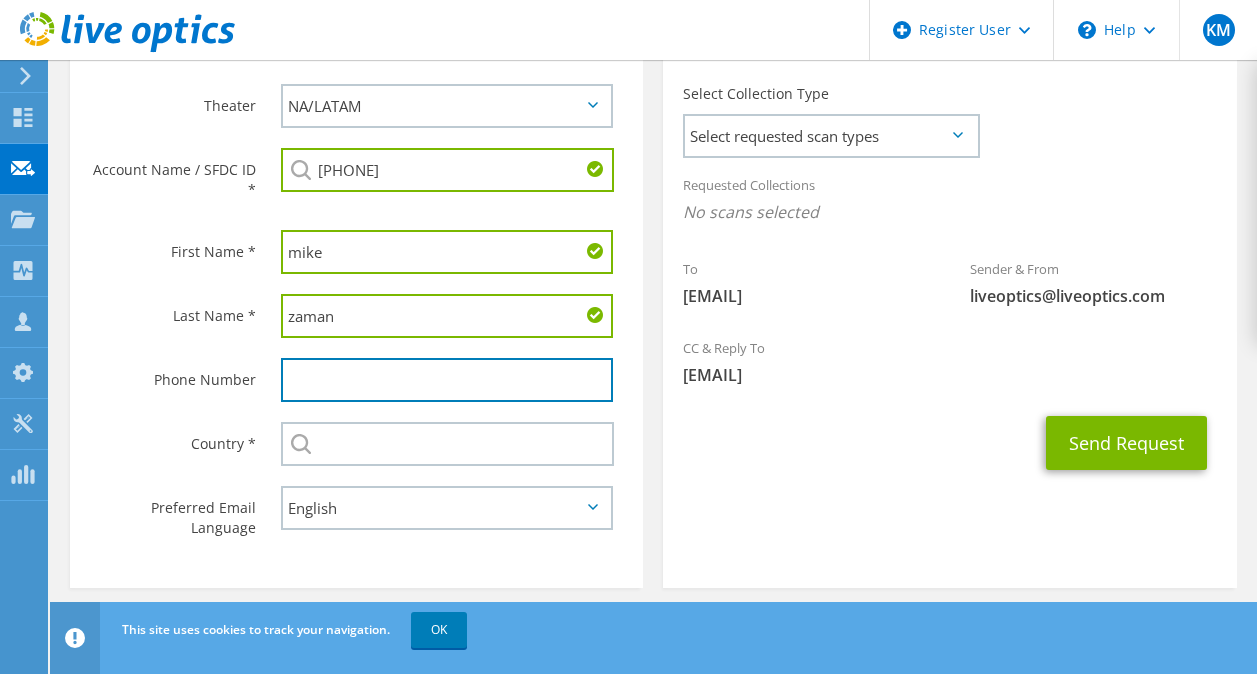 scroll, scrollTop: 567, scrollLeft: 0, axis: vertical 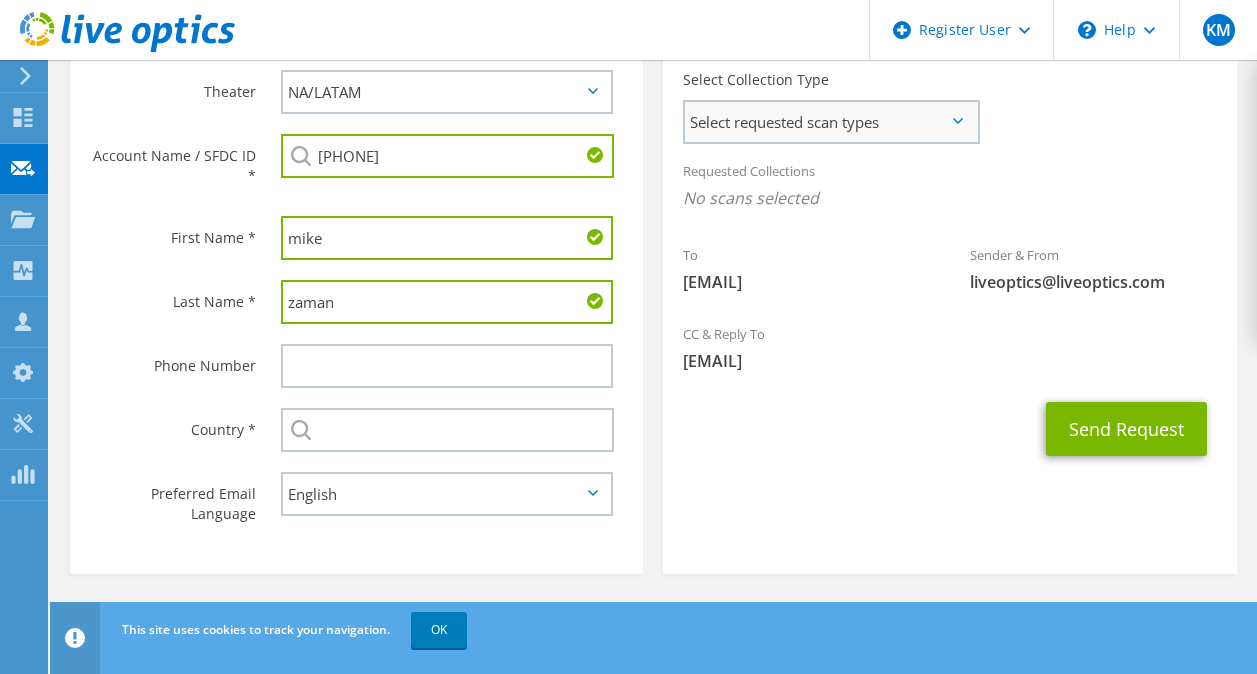 click on "Select requested scan types" at bounding box center (831, 122) 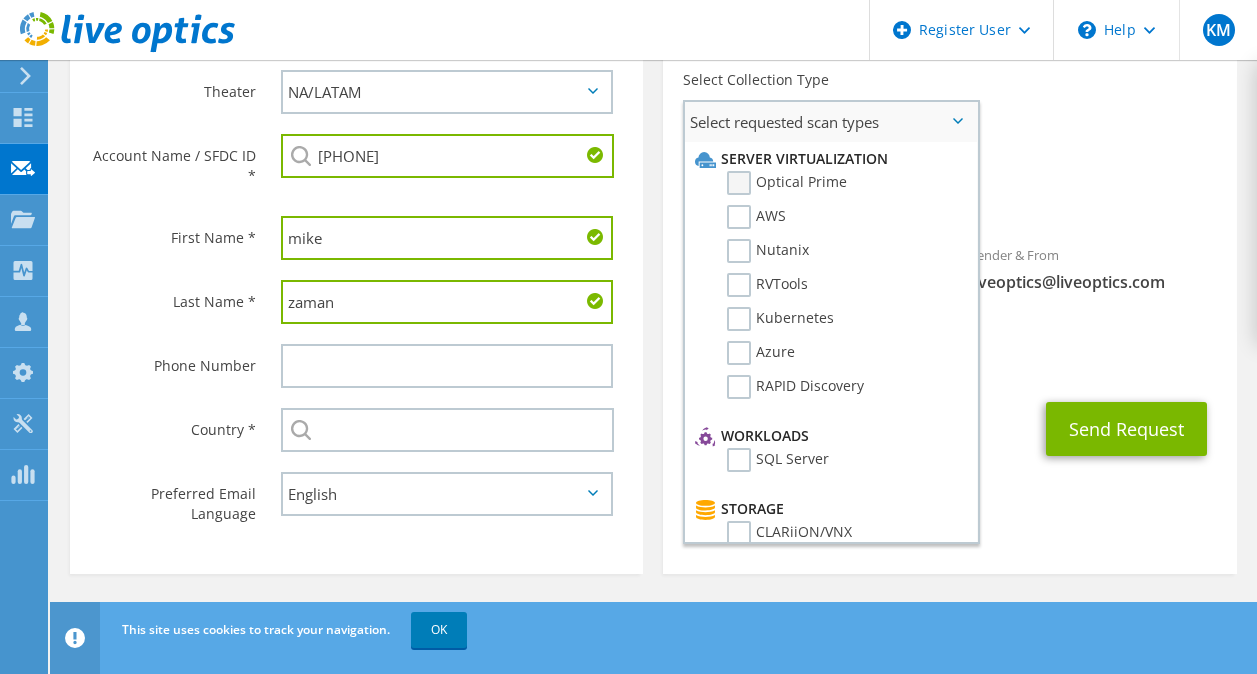 click on "Optical Prime" at bounding box center (787, 183) 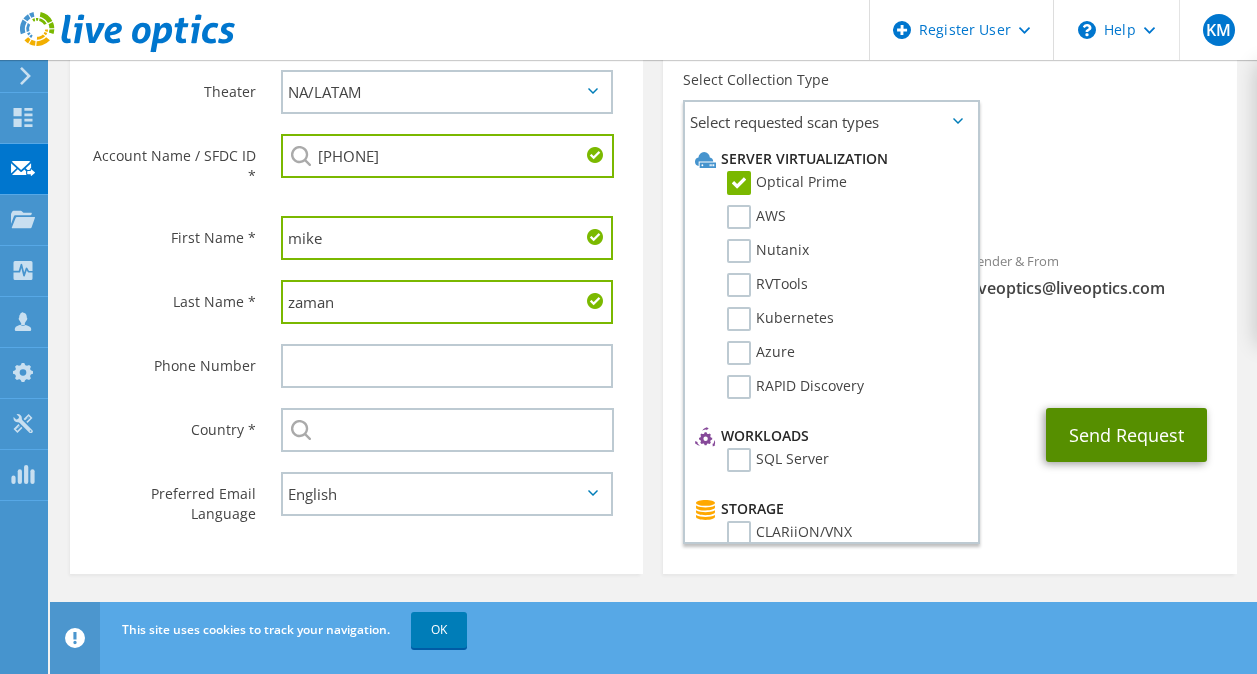 click on "Send Request" at bounding box center [1126, 435] 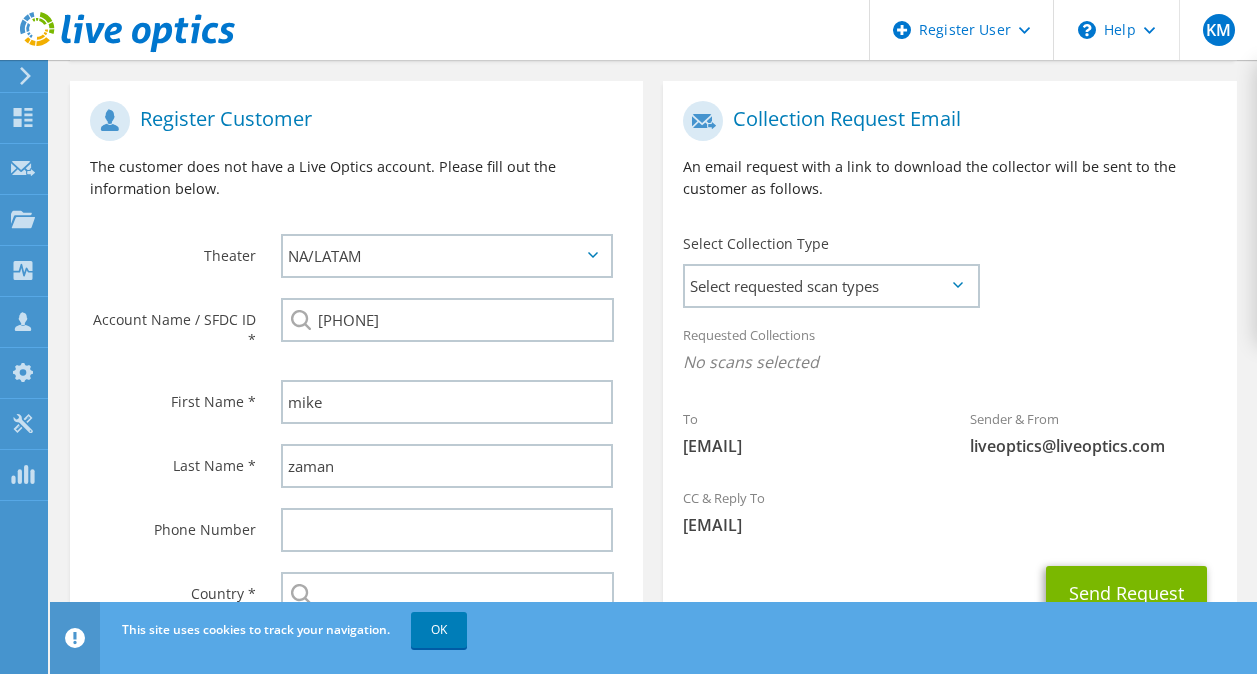 scroll, scrollTop: 589, scrollLeft: 0, axis: vertical 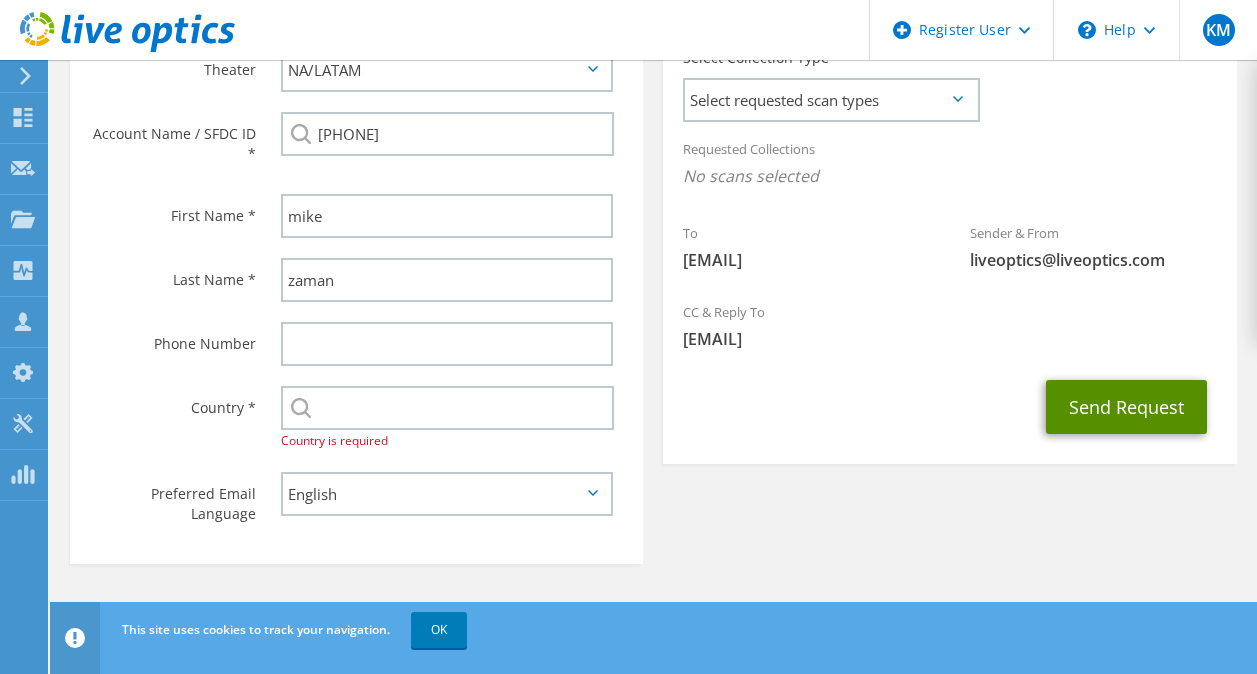 click on "Send Request" at bounding box center (1126, 407) 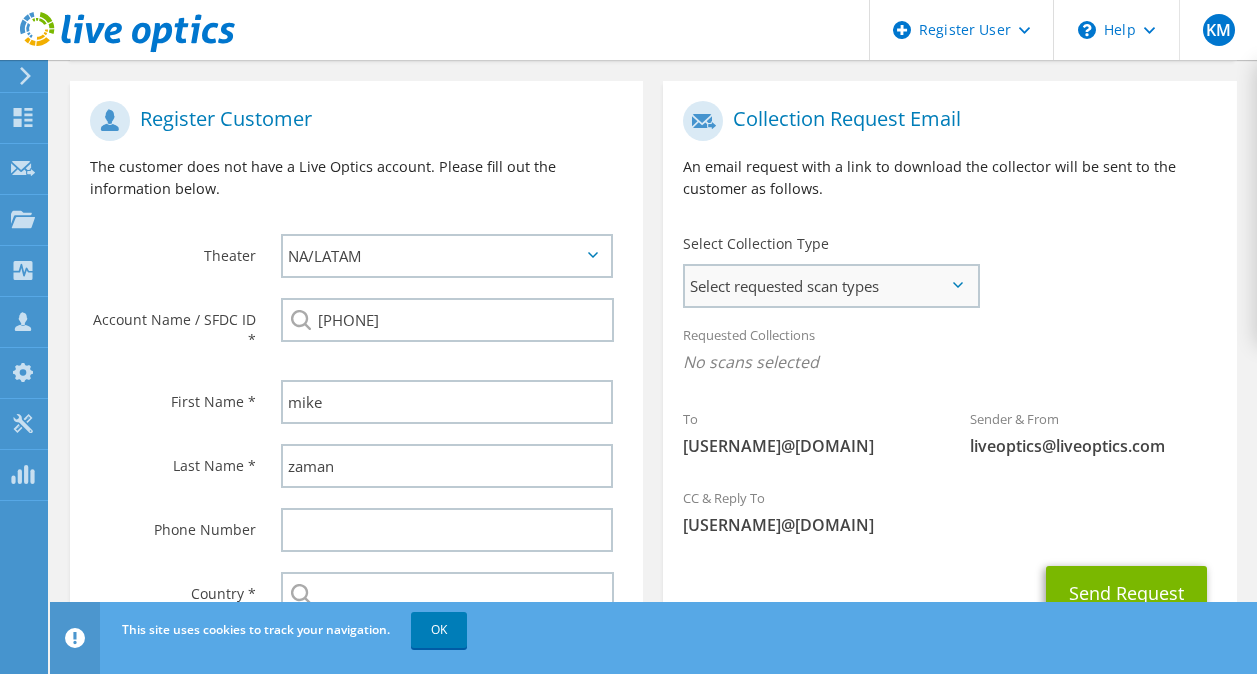 scroll, scrollTop: 500, scrollLeft: 0, axis: vertical 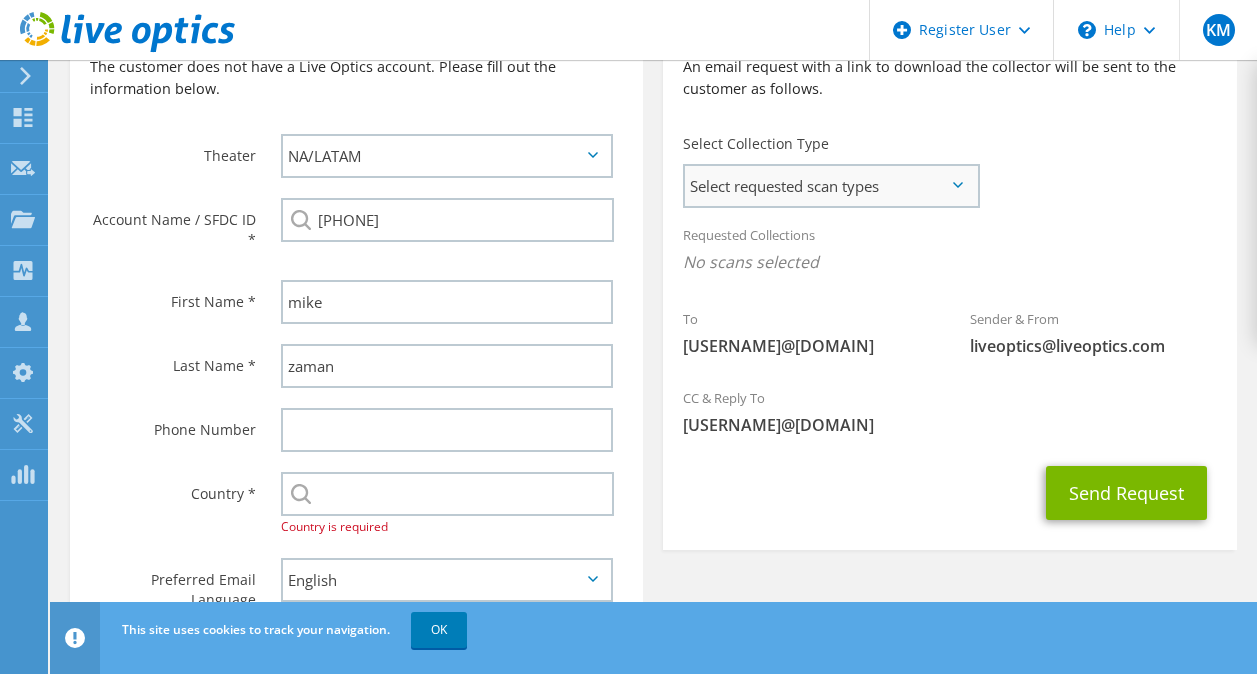 click on "Select requested scan types" at bounding box center (831, 186) 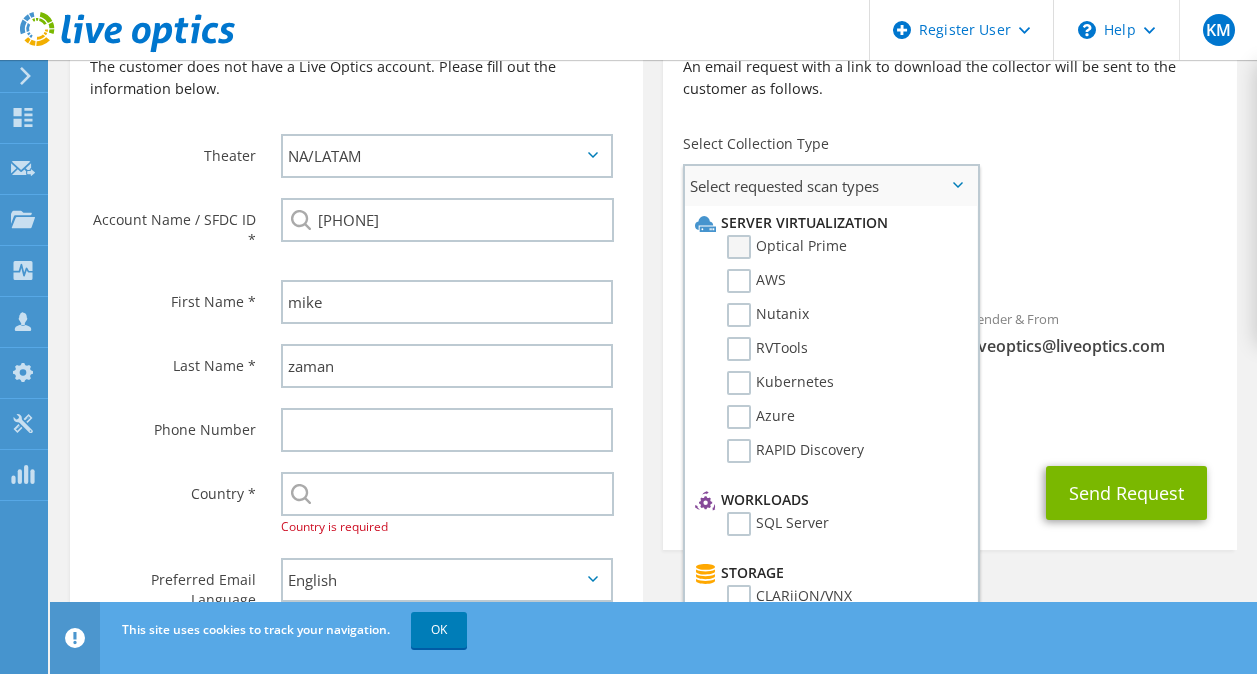 click on "Optical Prime" at bounding box center [787, 247] 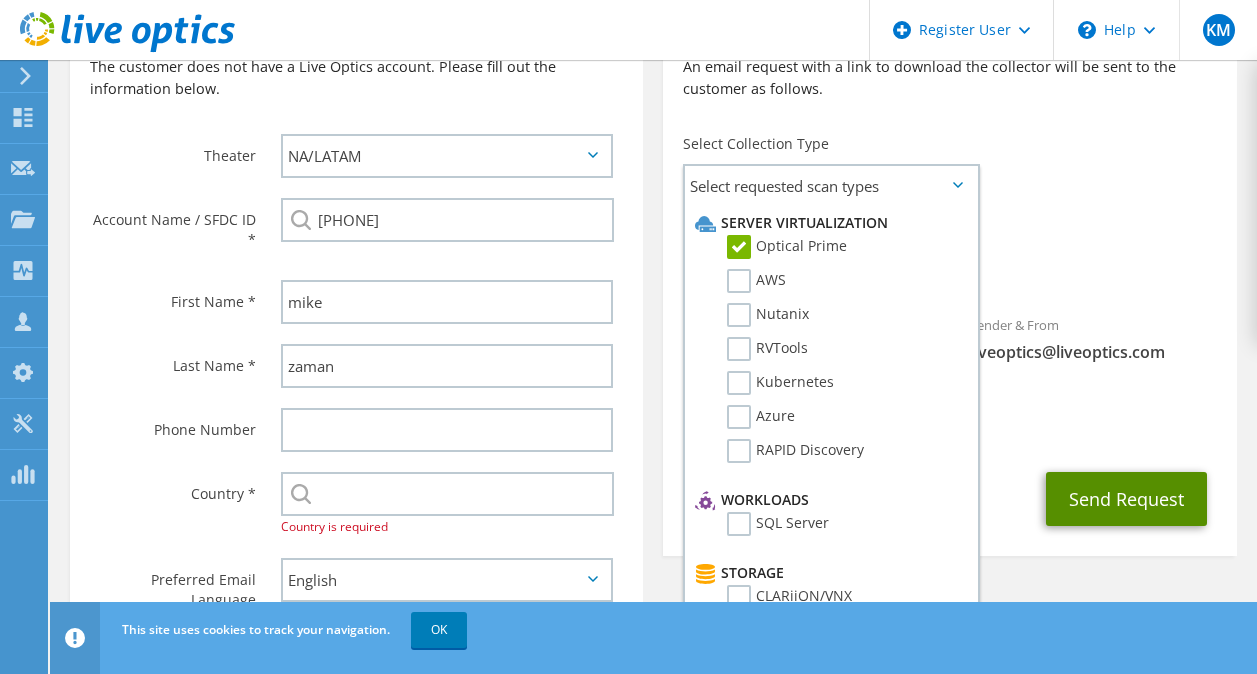 click on "Send Request" at bounding box center [1126, 499] 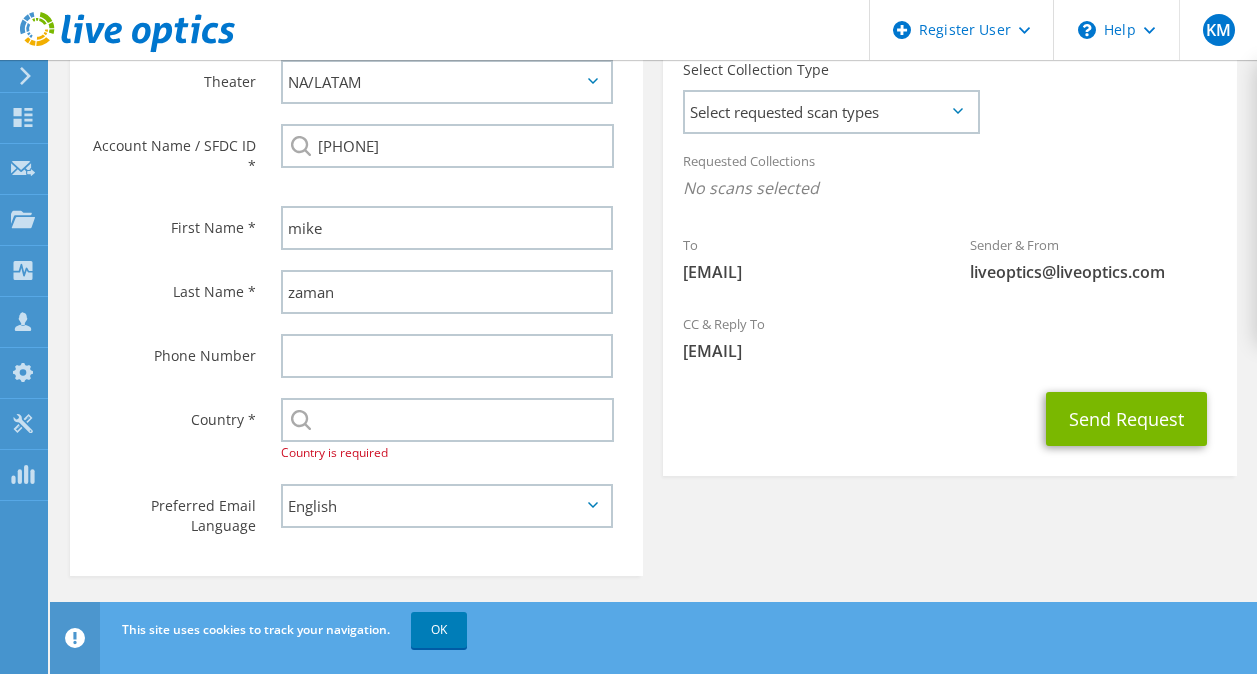 scroll, scrollTop: 589, scrollLeft: 0, axis: vertical 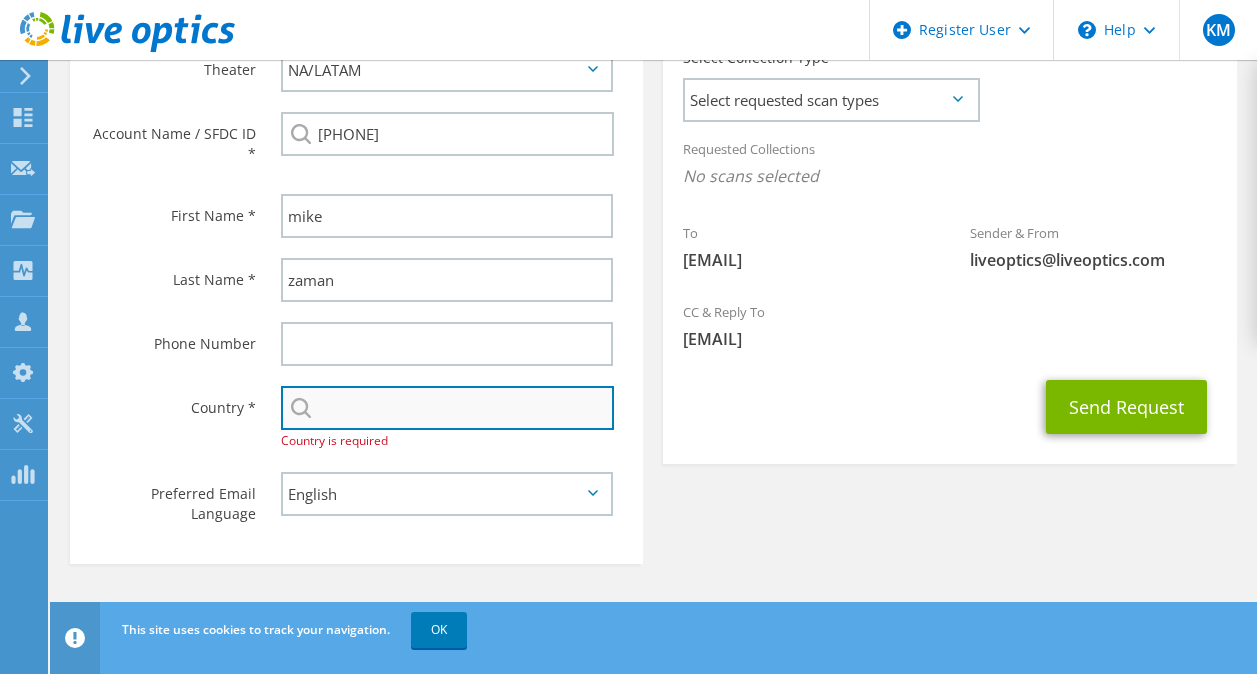 click at bounding box center [447, 408] 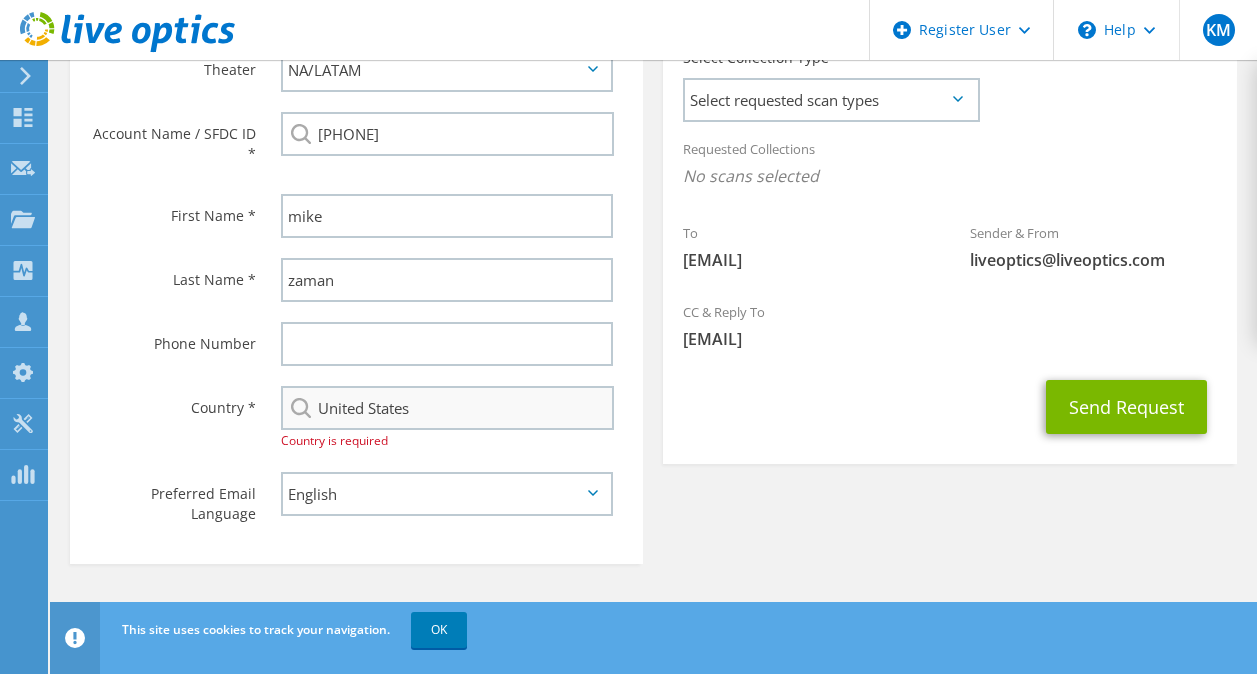 type on "9093936776" 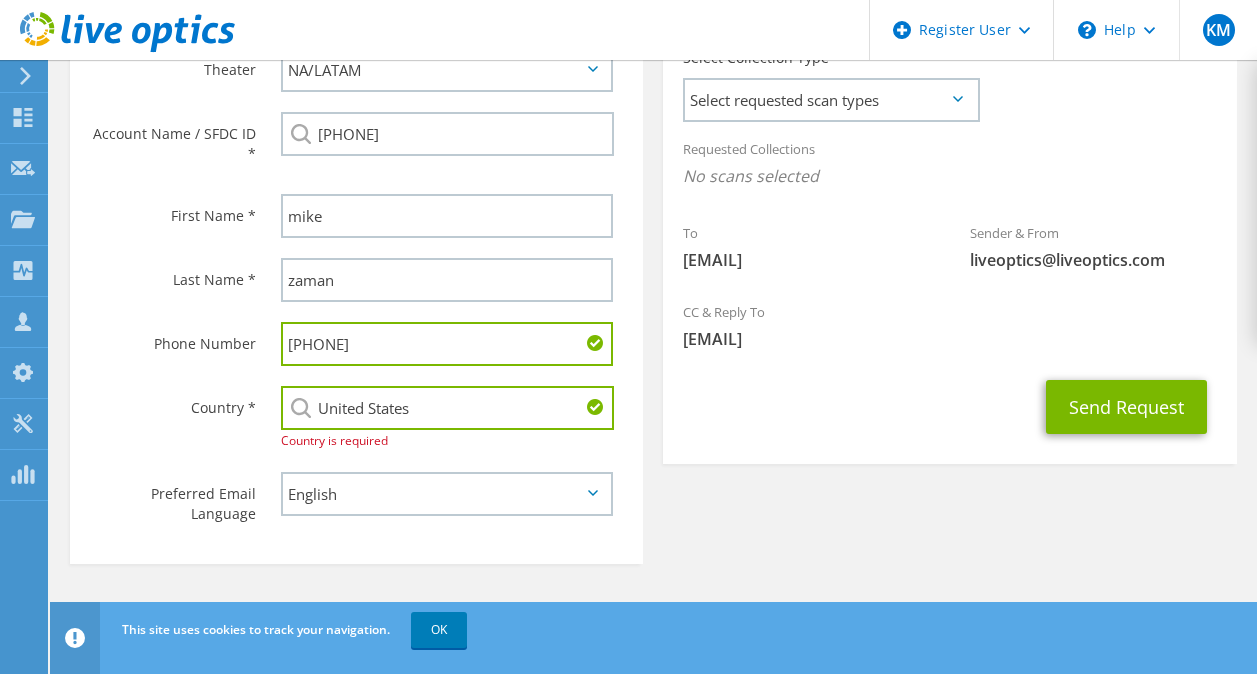 drag, startPoint x: 405, startPoint y: 344, endPoint x: 90, endPoint y: 350, distance: 315.05713 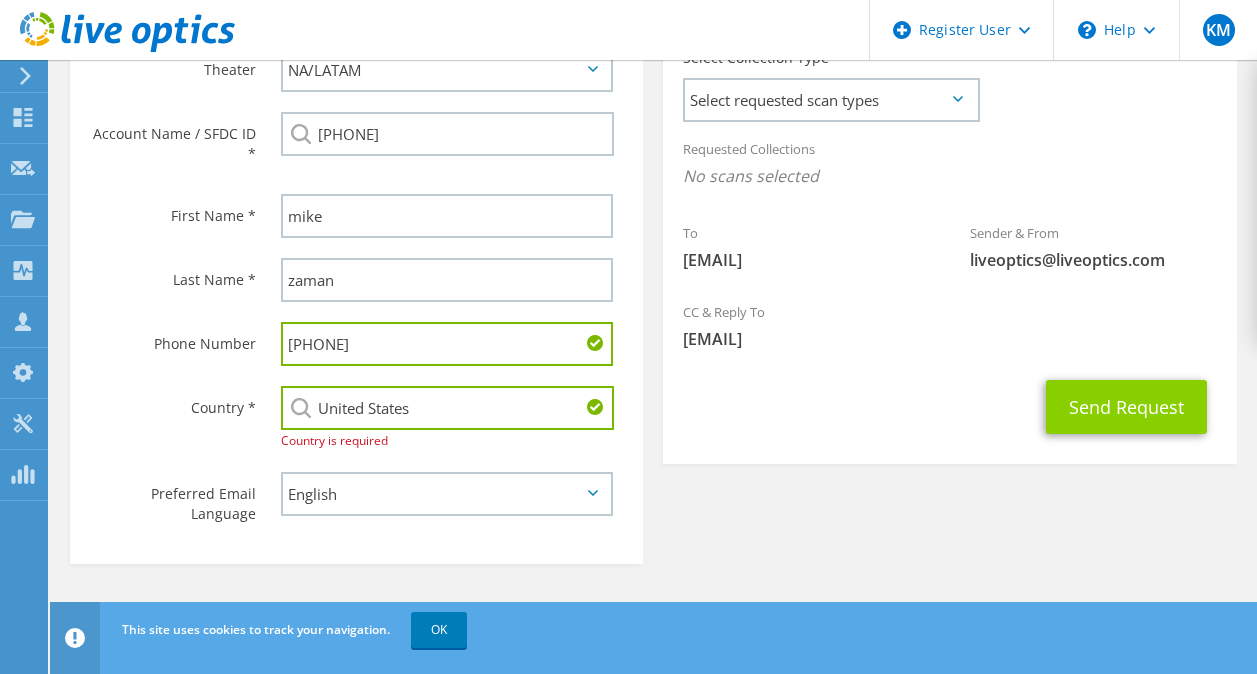 type on "7024481543" 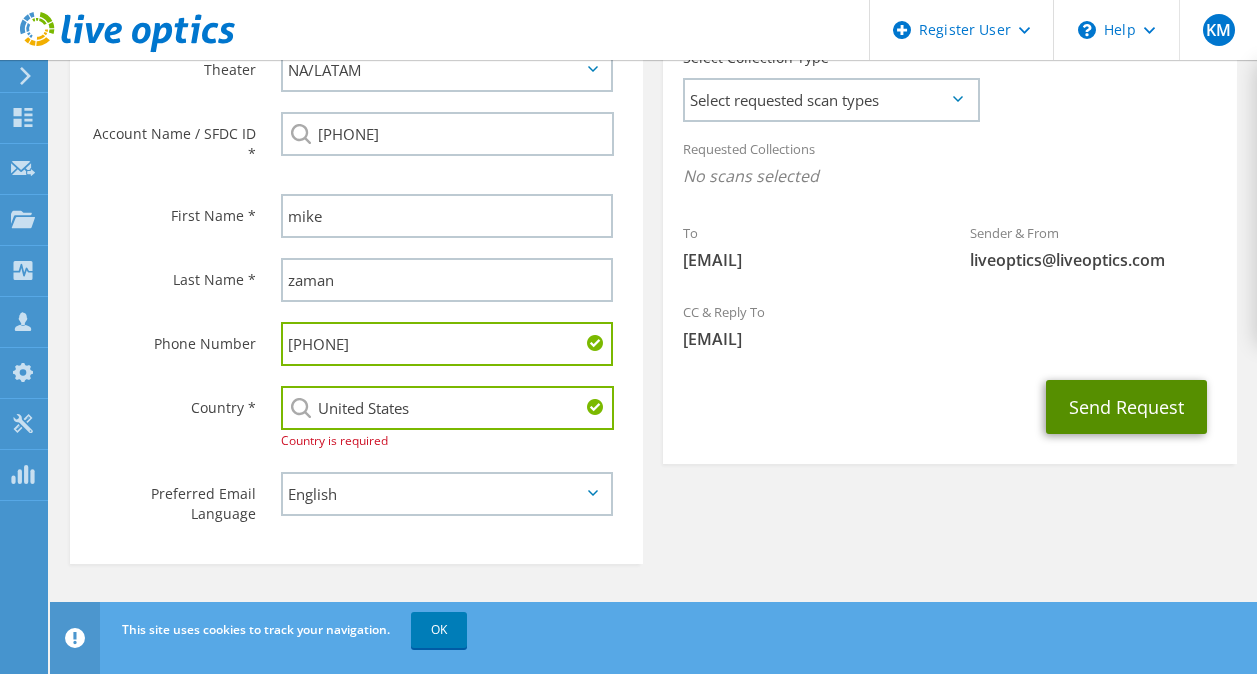 click on "Send Request" at bounding box center [1126, 407] 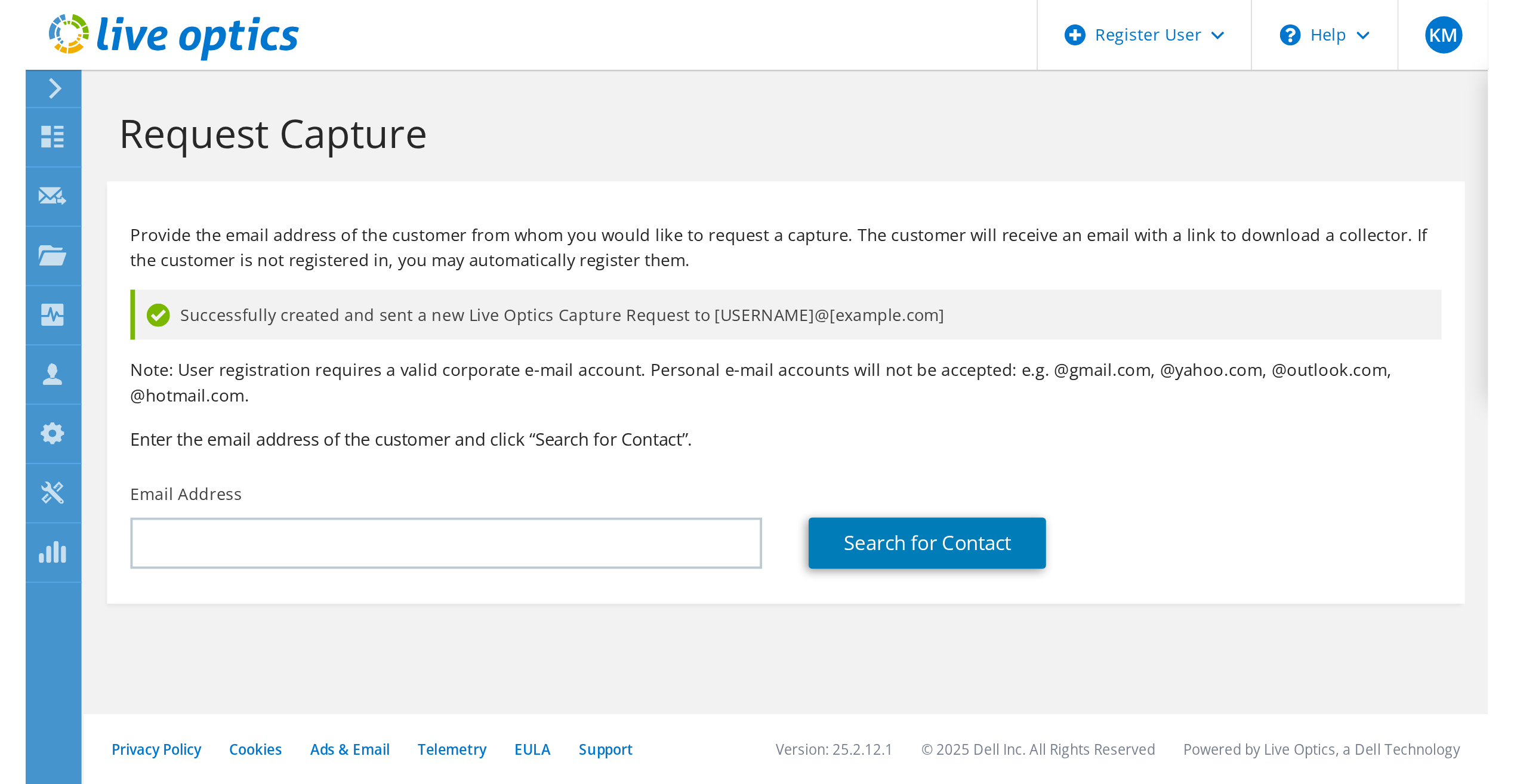scroll, scrollTop: 0, scrollLeft: 0, axis: both 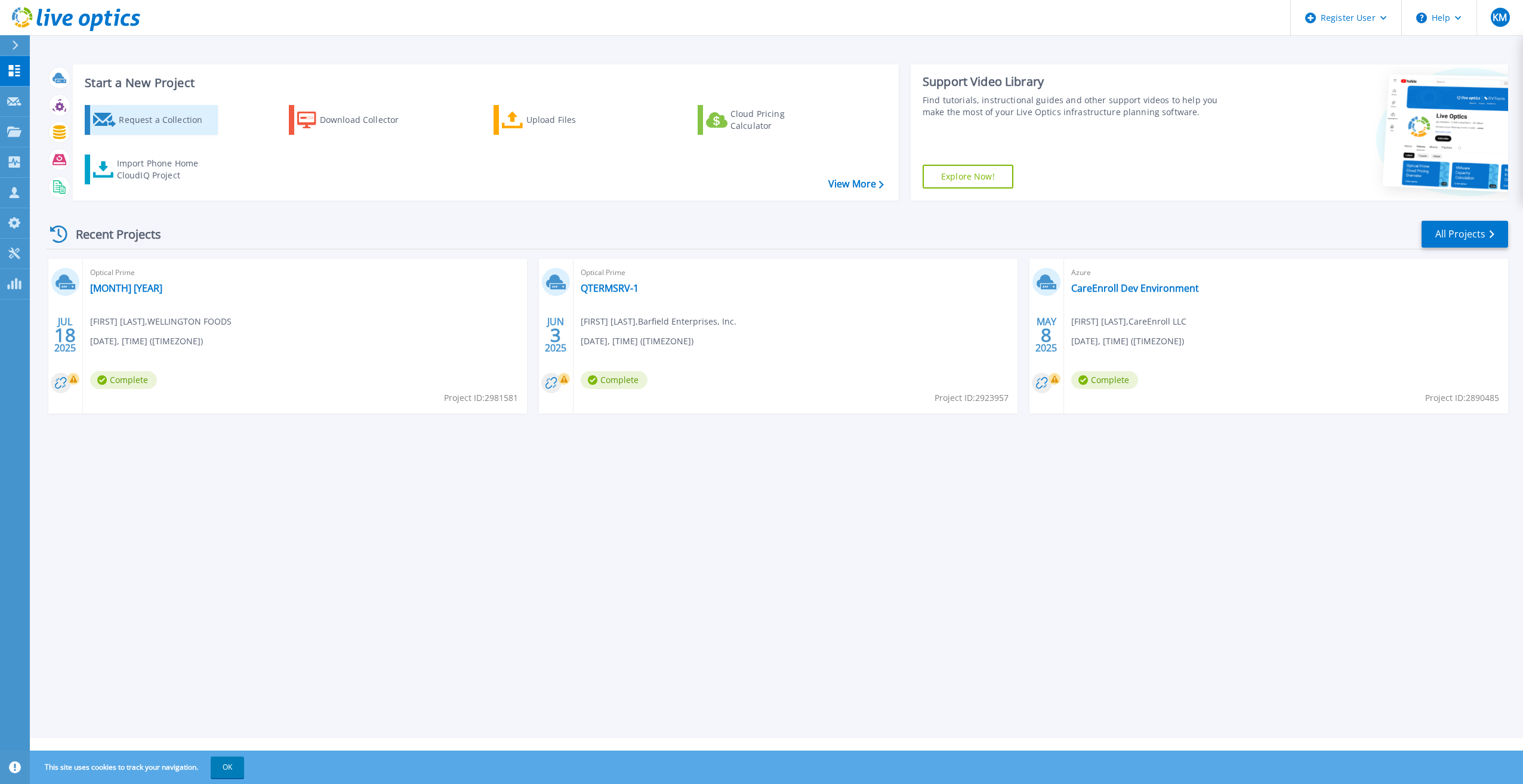 click on "Request a Collection" at bounding box center (167, 120) 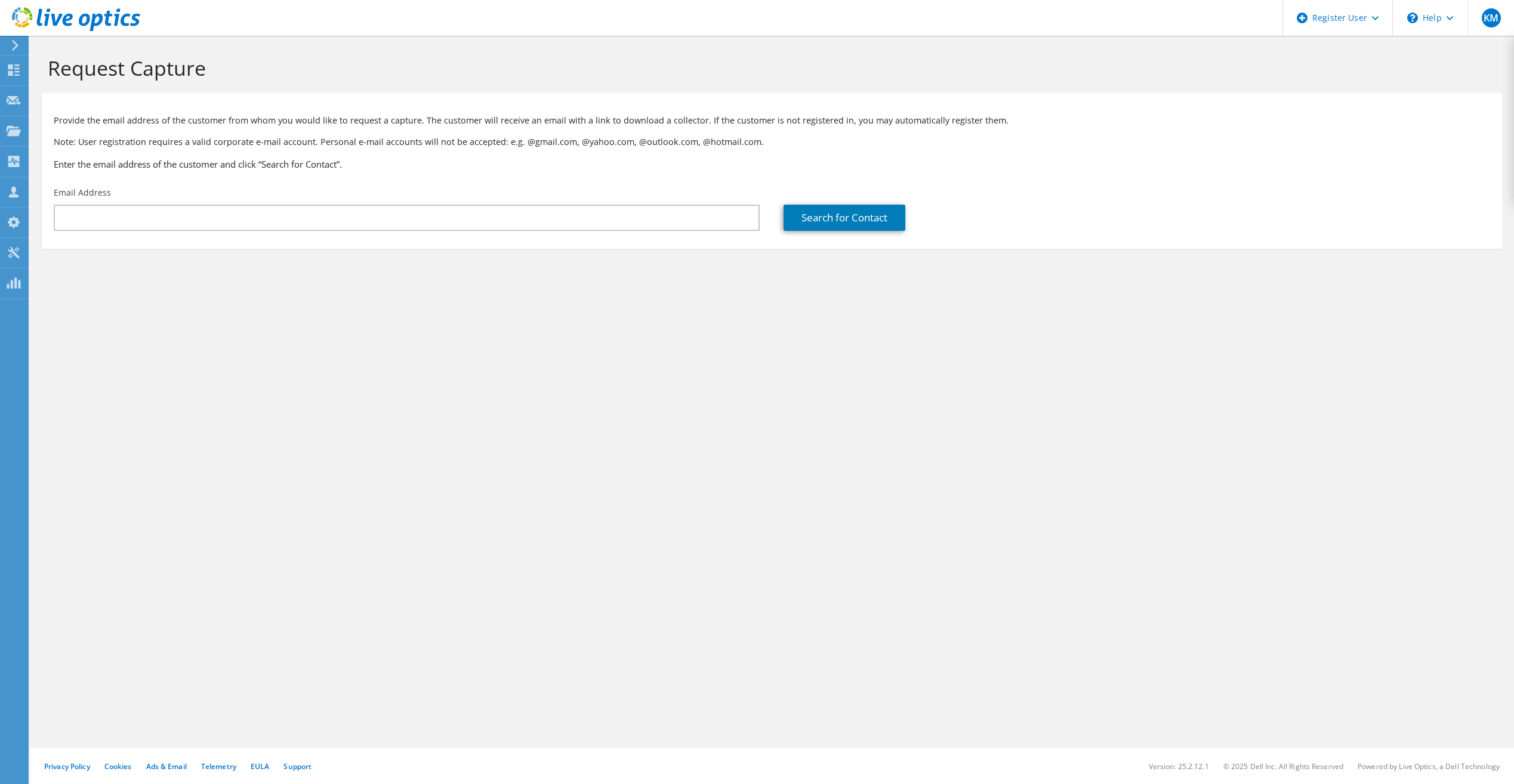 scroll, scrollTop: 0, scrollLeft: 0, axis: both 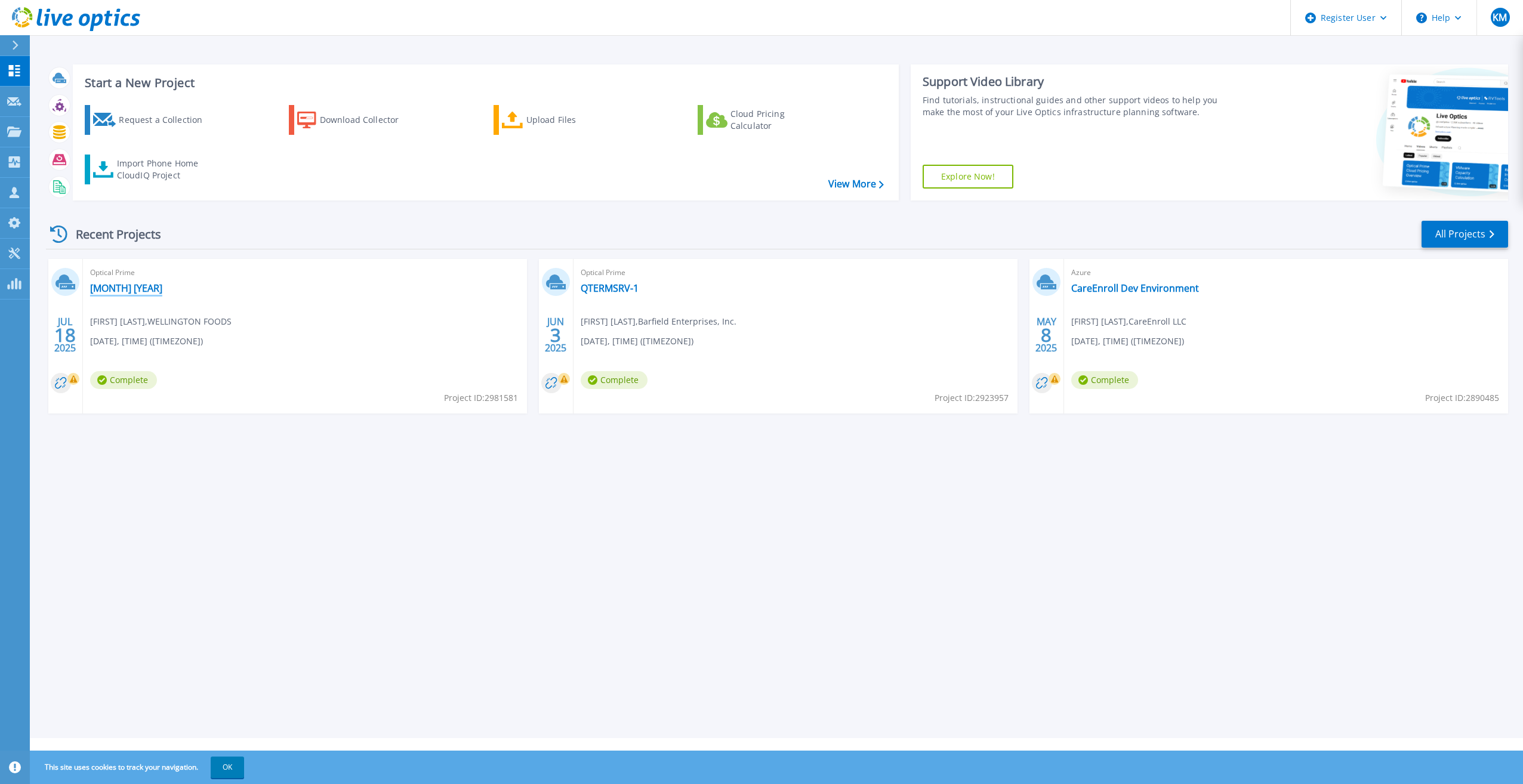click on "July 2025" at bounding box center (126, 288) 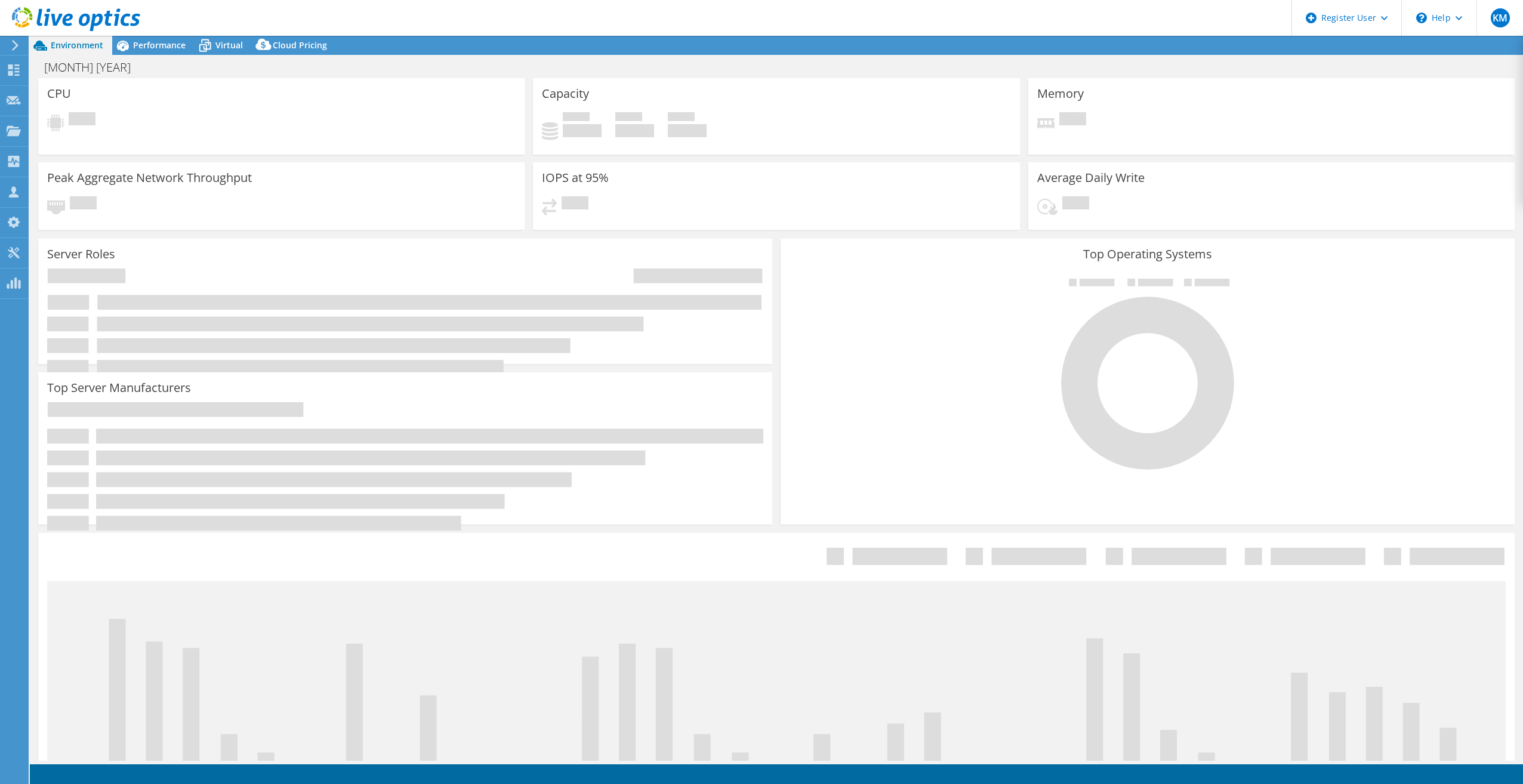 scroll, scrollTop: 0, scrollLeft: 0, axis: both 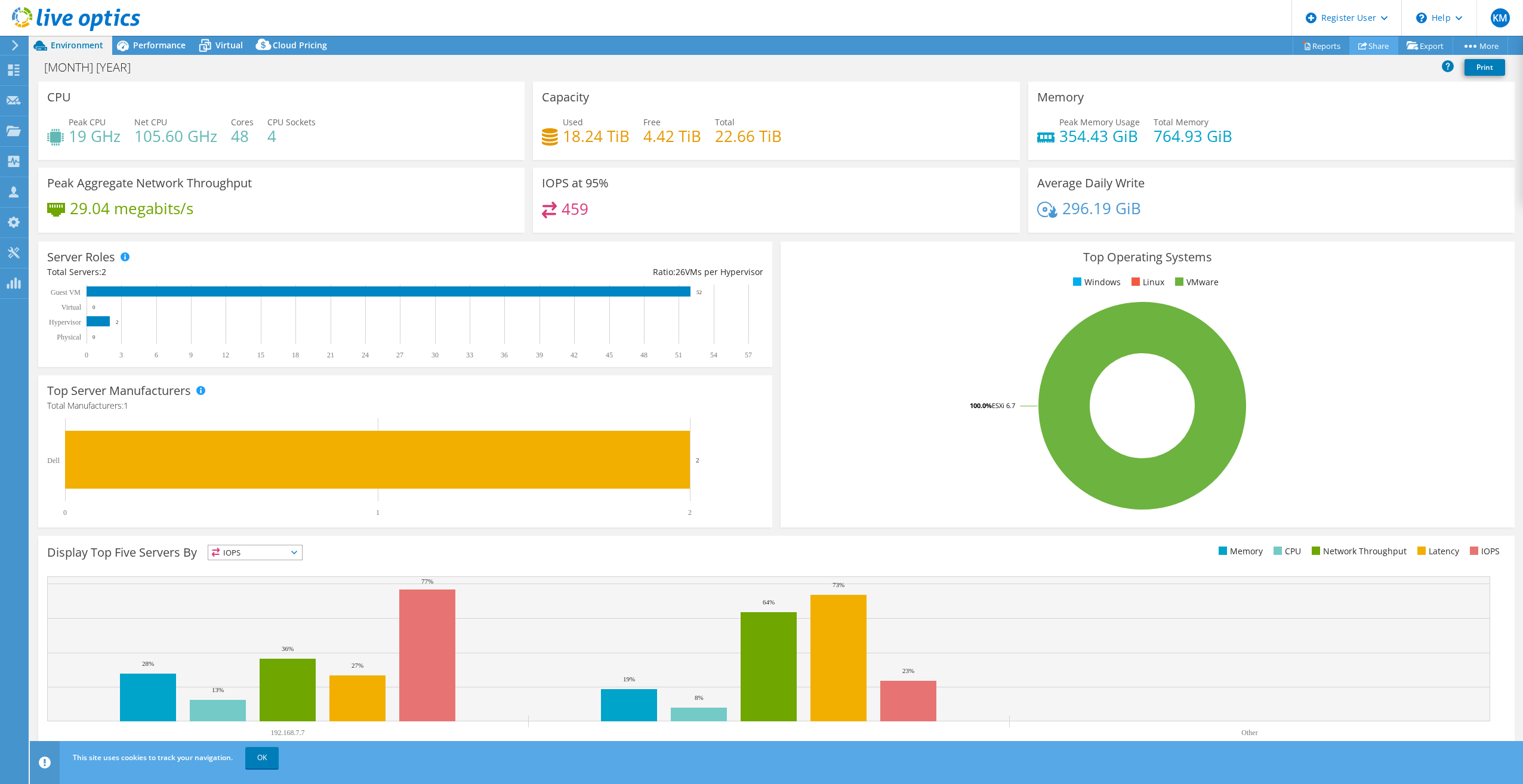 click on "Share" at bounding box center [1374, 45] 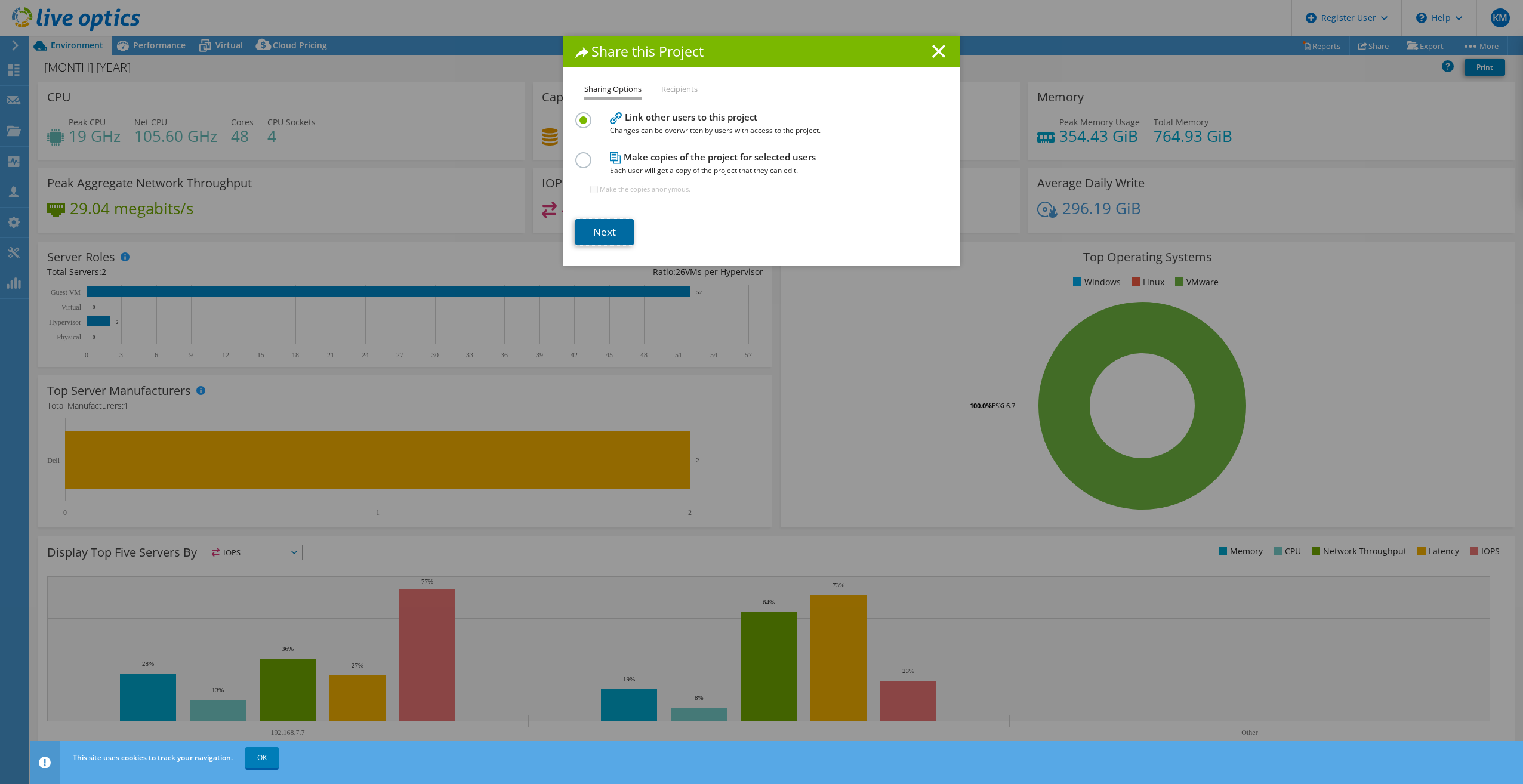 click on "Next" at bounding box center [605, 232] 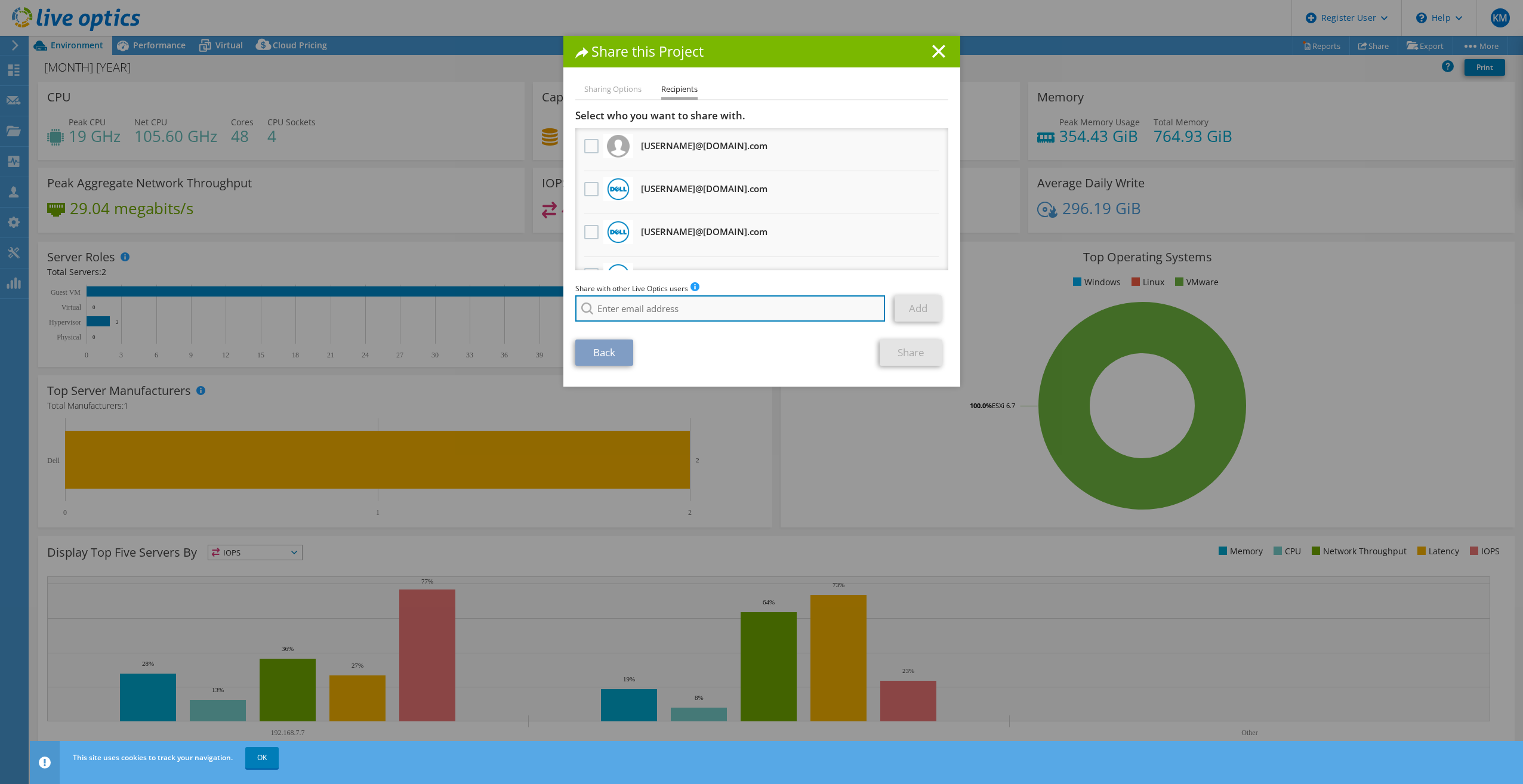 click at bounding box center [730, 308] 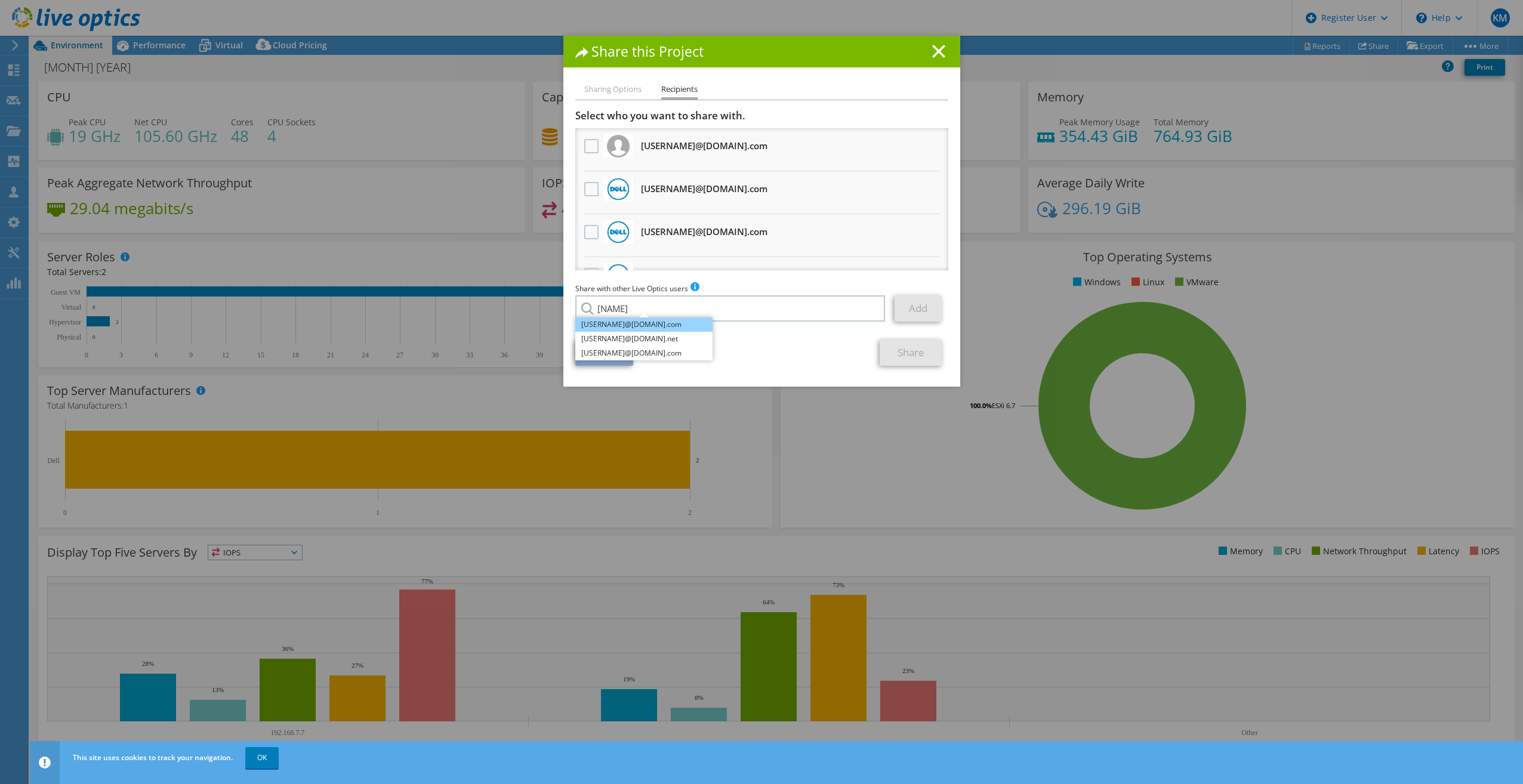 click on "Javier.Cerda@Dell.com" at bounding box center (644, 325) 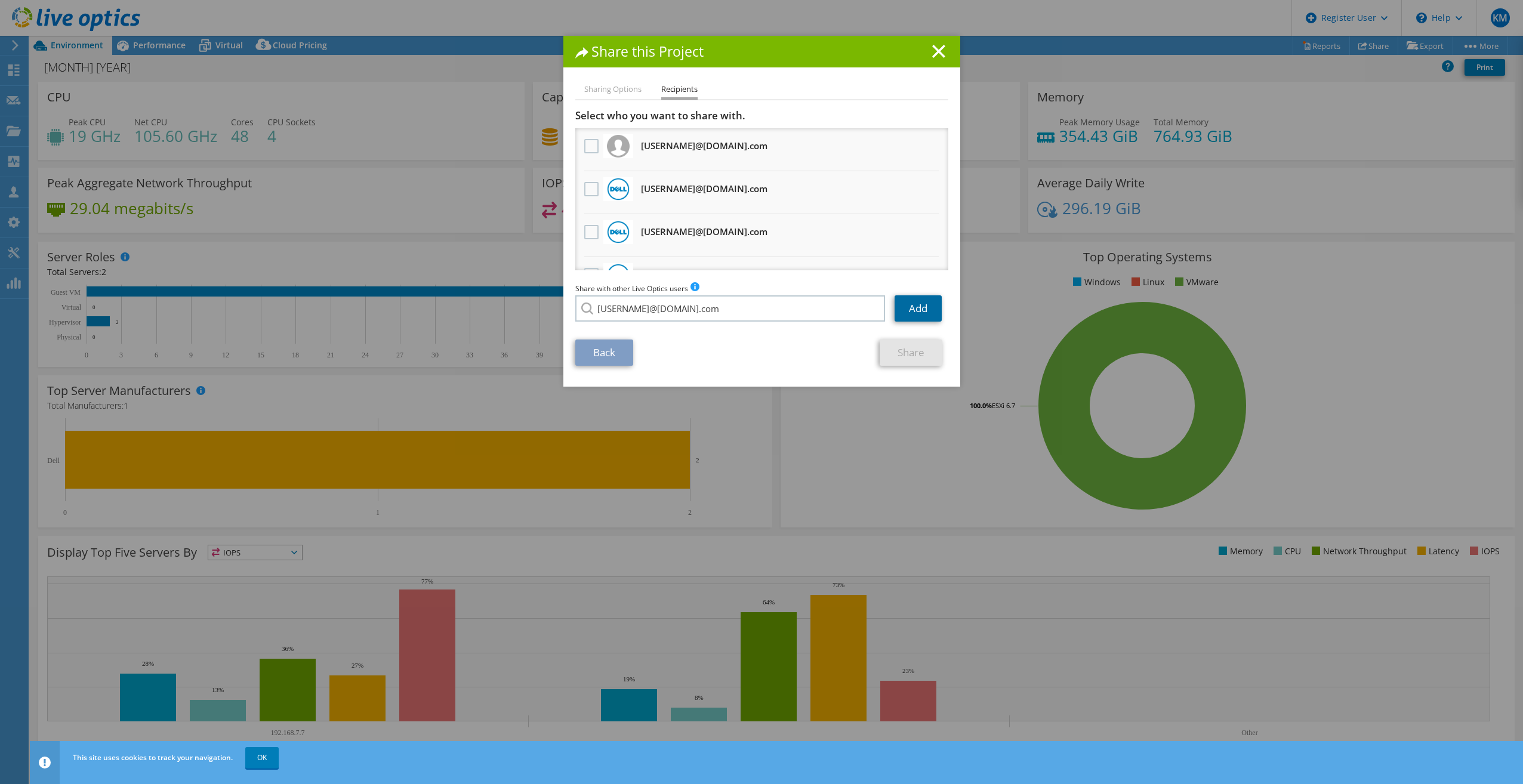 click on "Add" at bounding box center [918, 308] 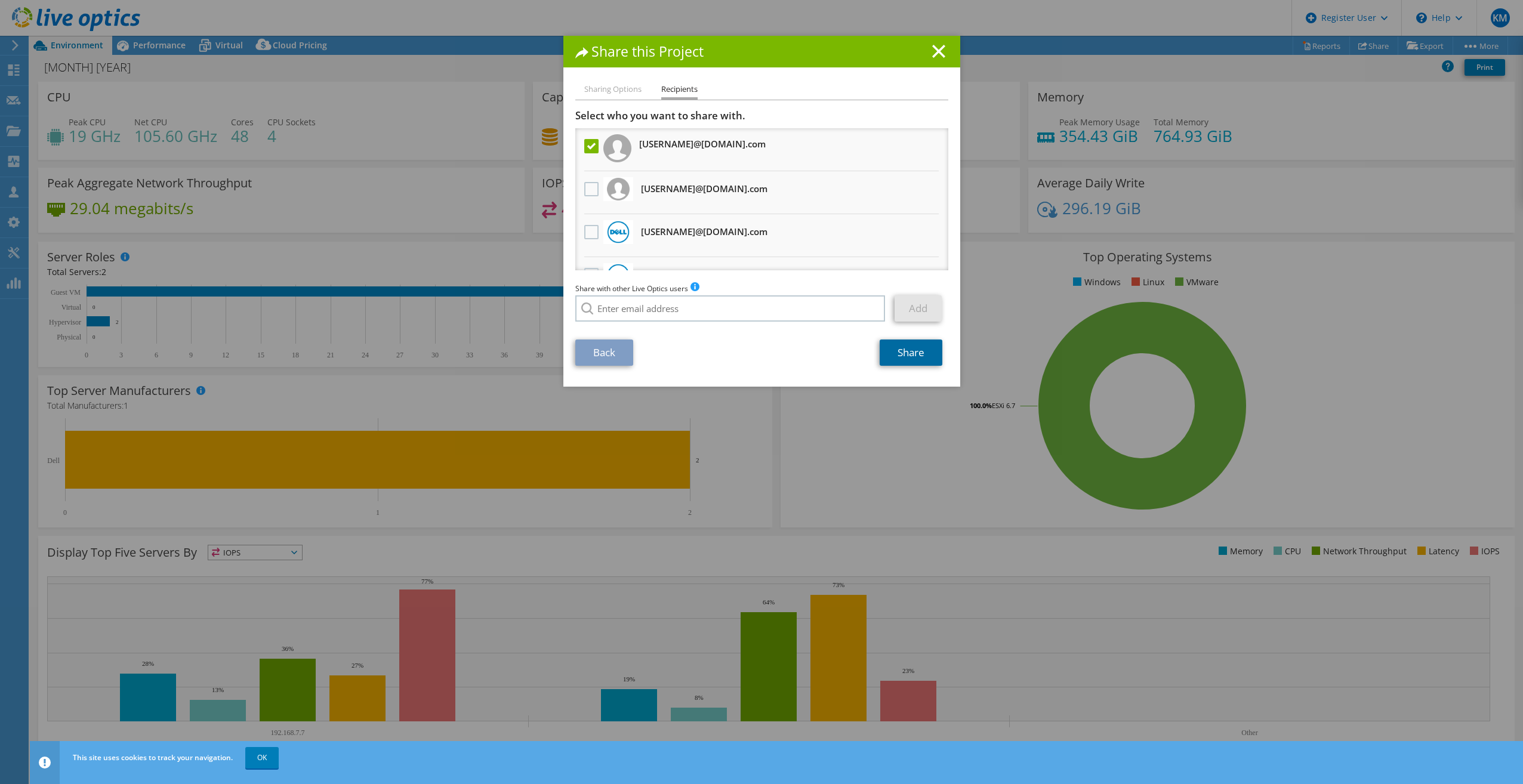 click on "Share" at bounding box center [911, 353] 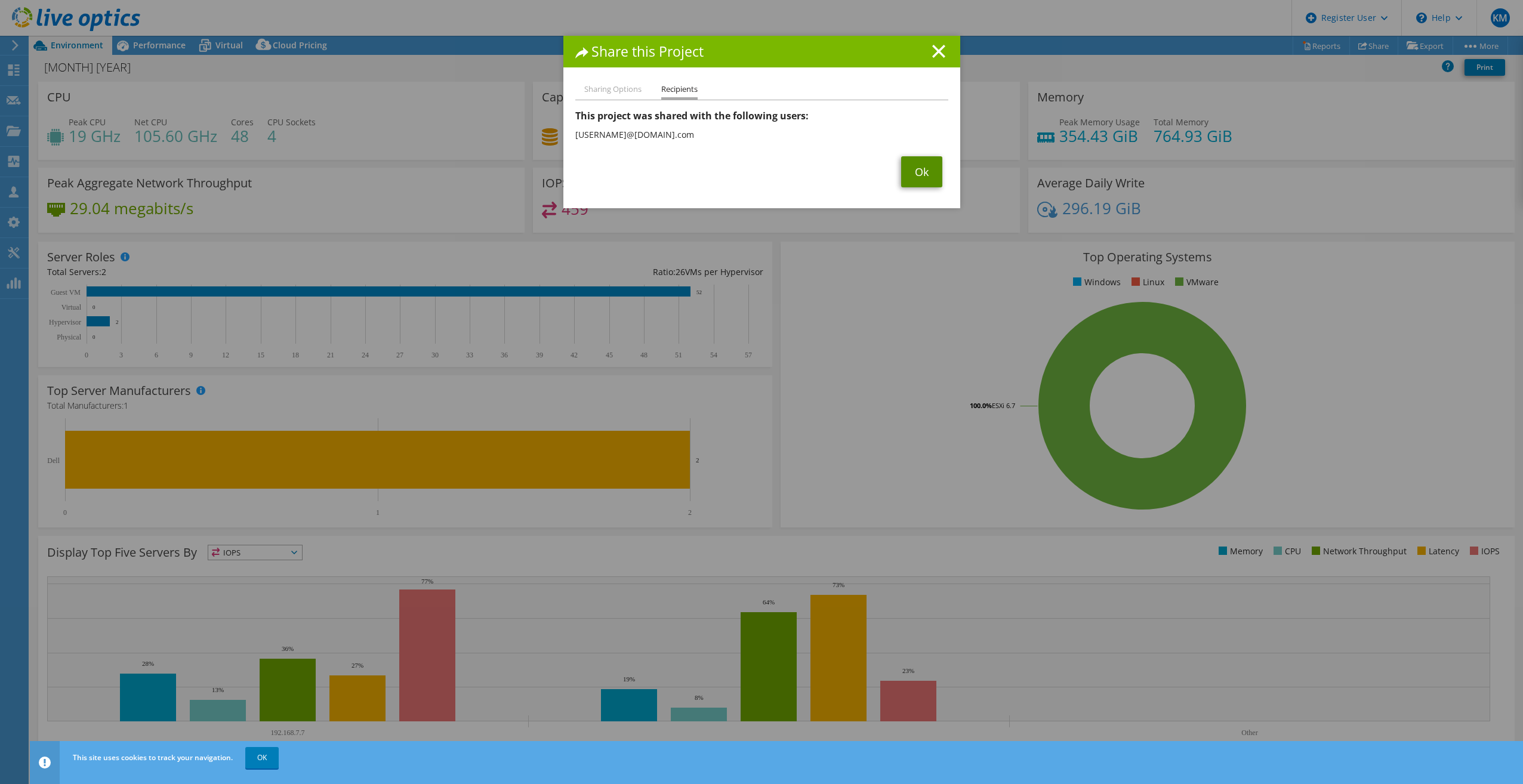 click on "Ok" at bounding box center (921, 172) 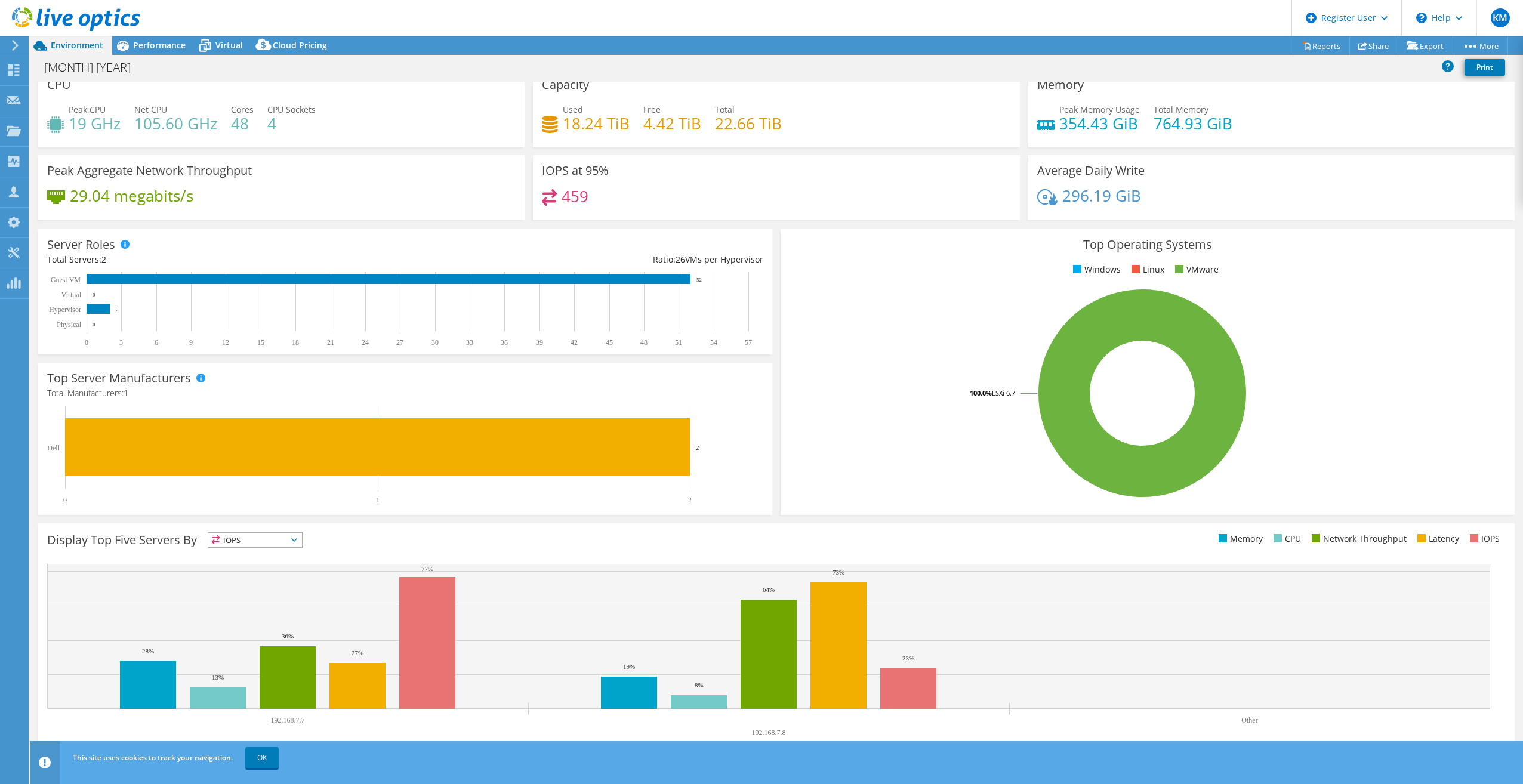 scroll, scrollTop: 0, scrollLeft: 0, axis: both 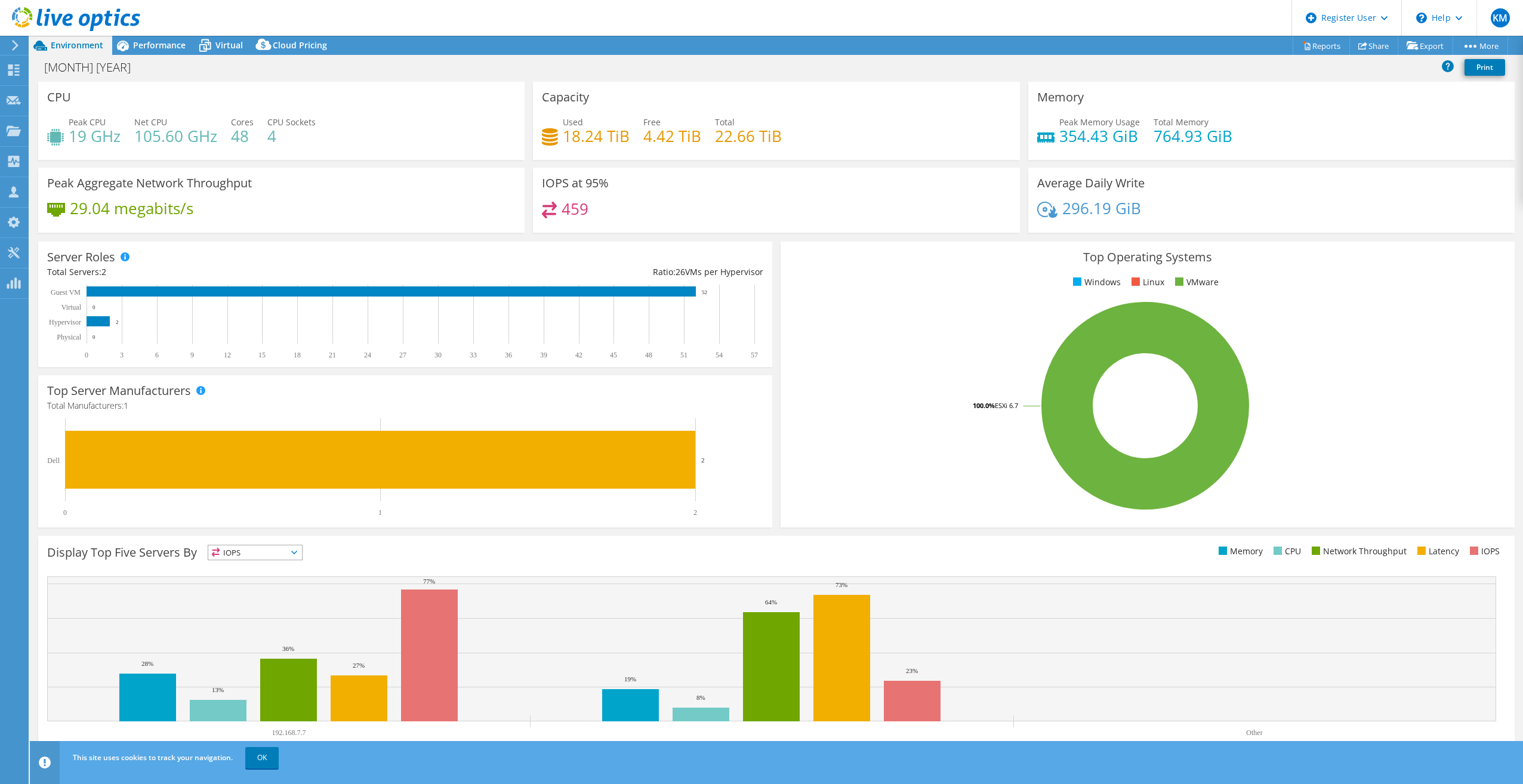 click 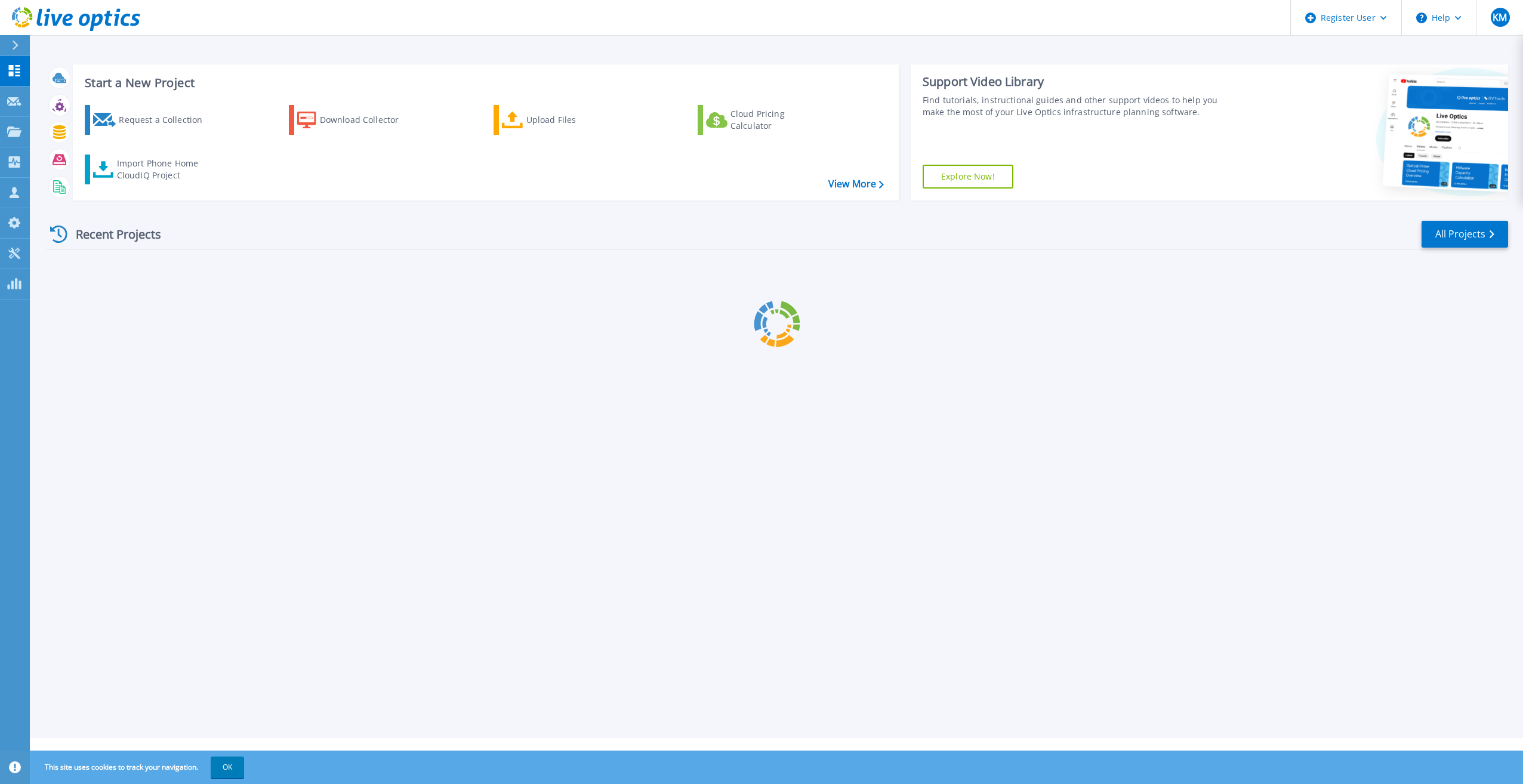 scroll, scrollTop: 0, scrollLeft: 0, axis: both 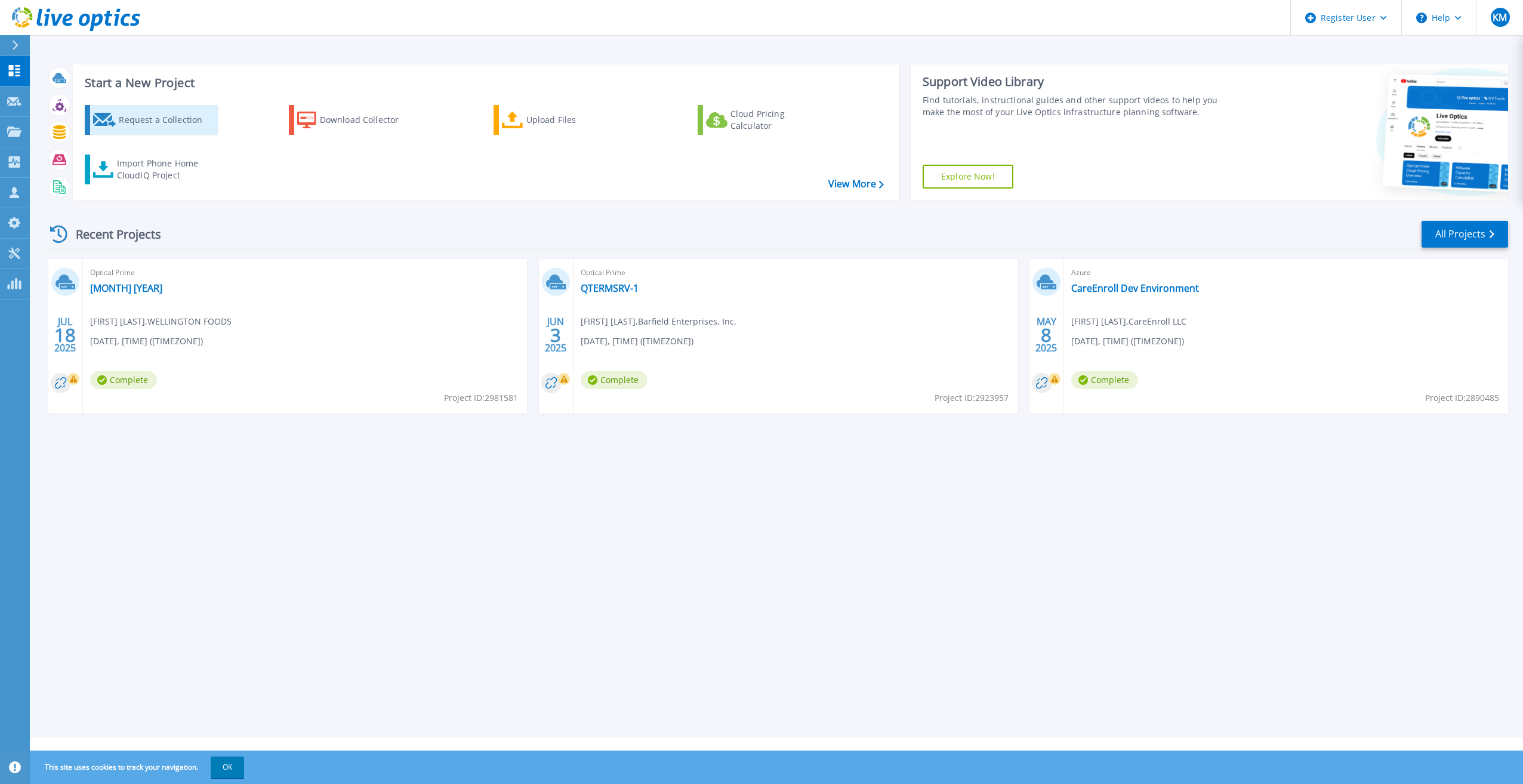 click on "Request a Collection" at bounding box center (167, 120) 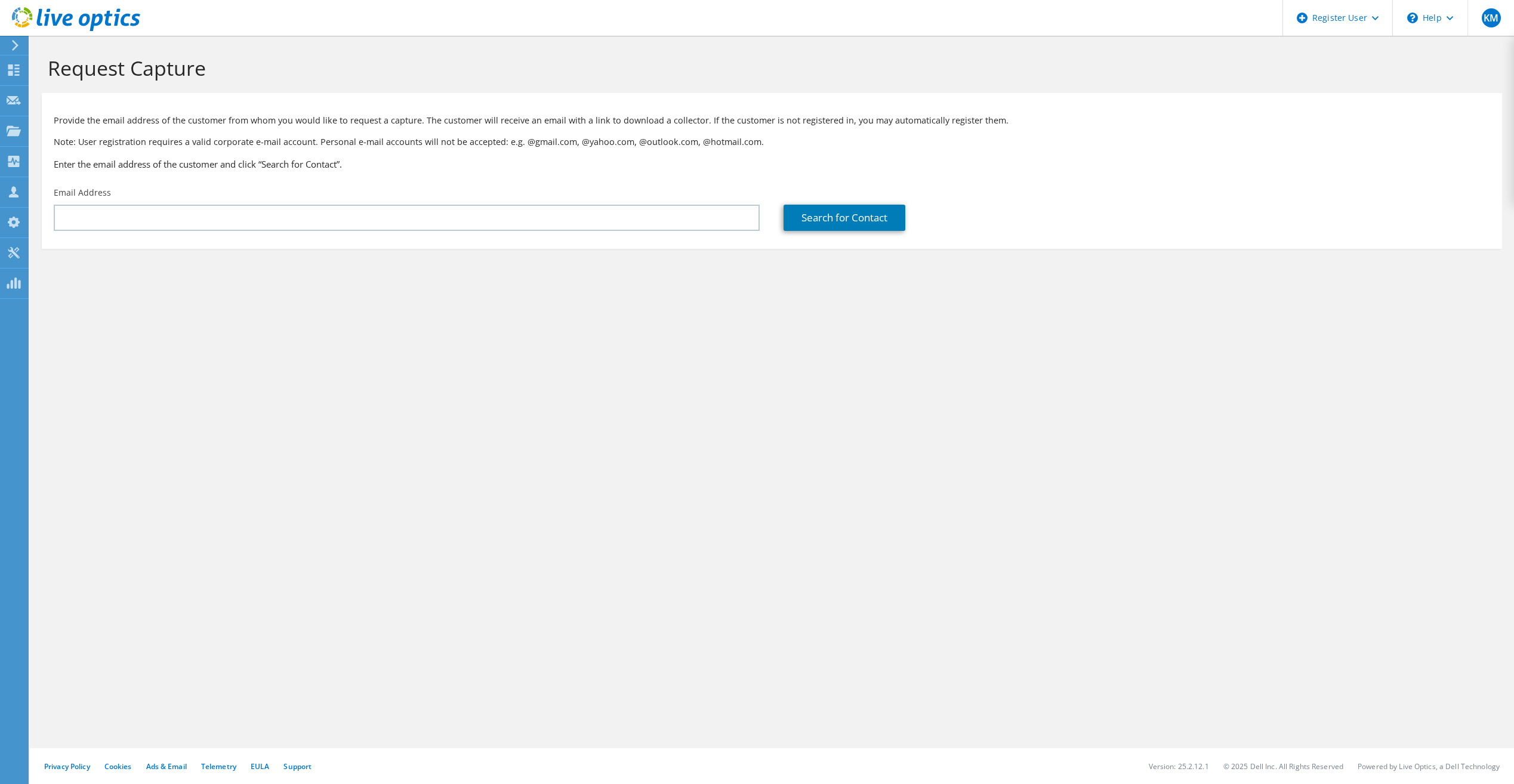scroll, scrollTop: 0, scrollLeft: 0, axis: both 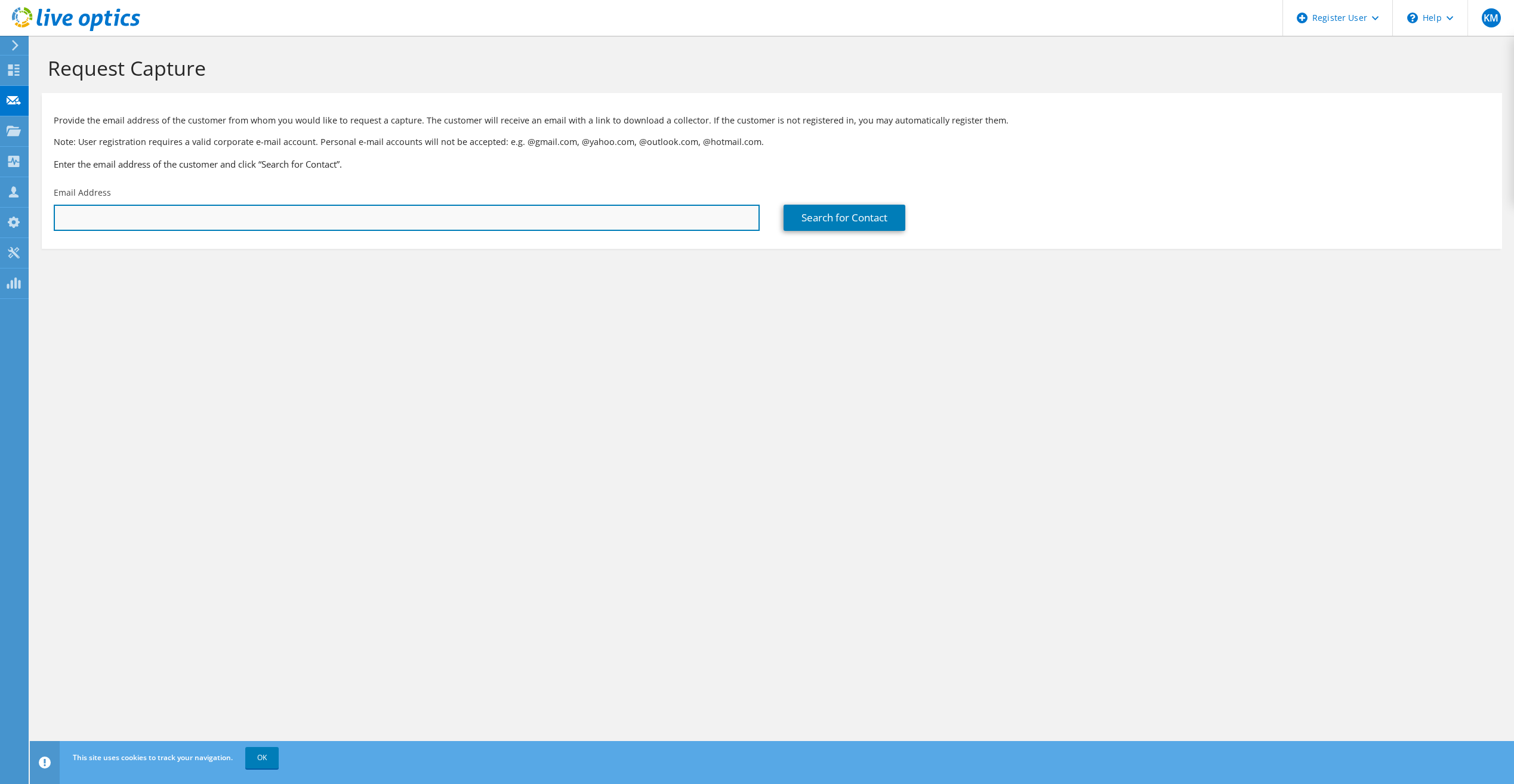 click at bounding box center [406, 218] 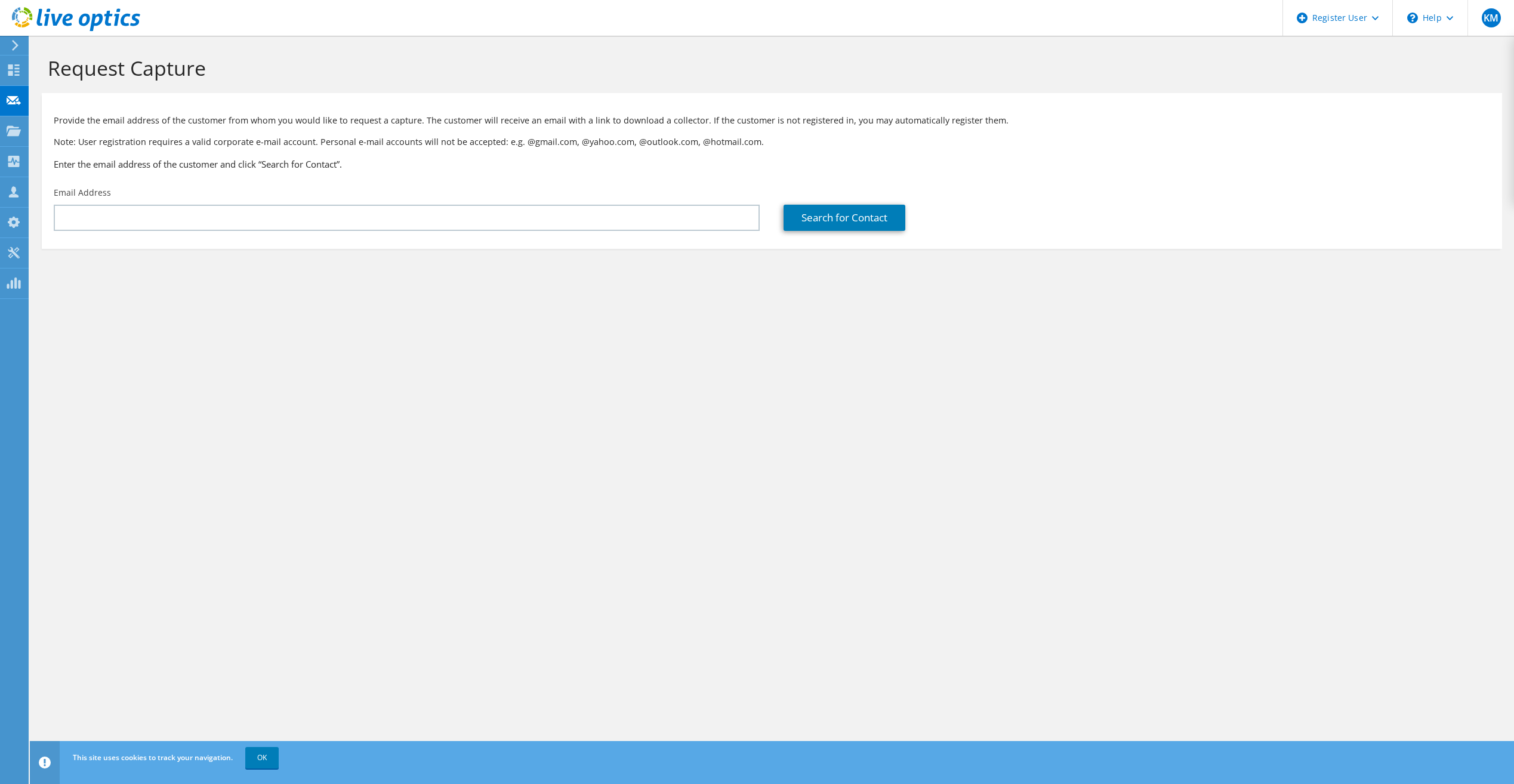 click on "Email Address" at bounding box center [406, 209] 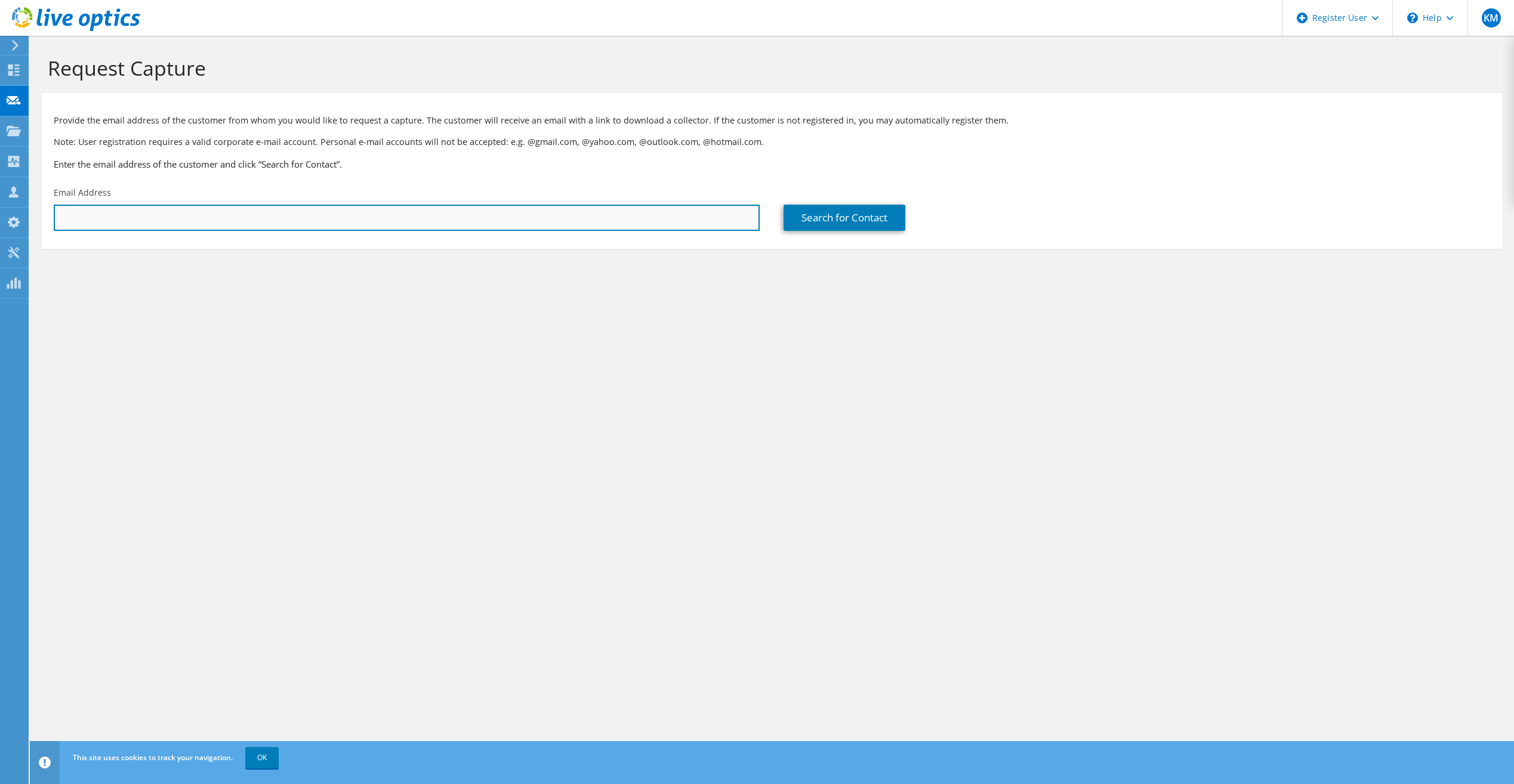click at bounding box center [406, 218] 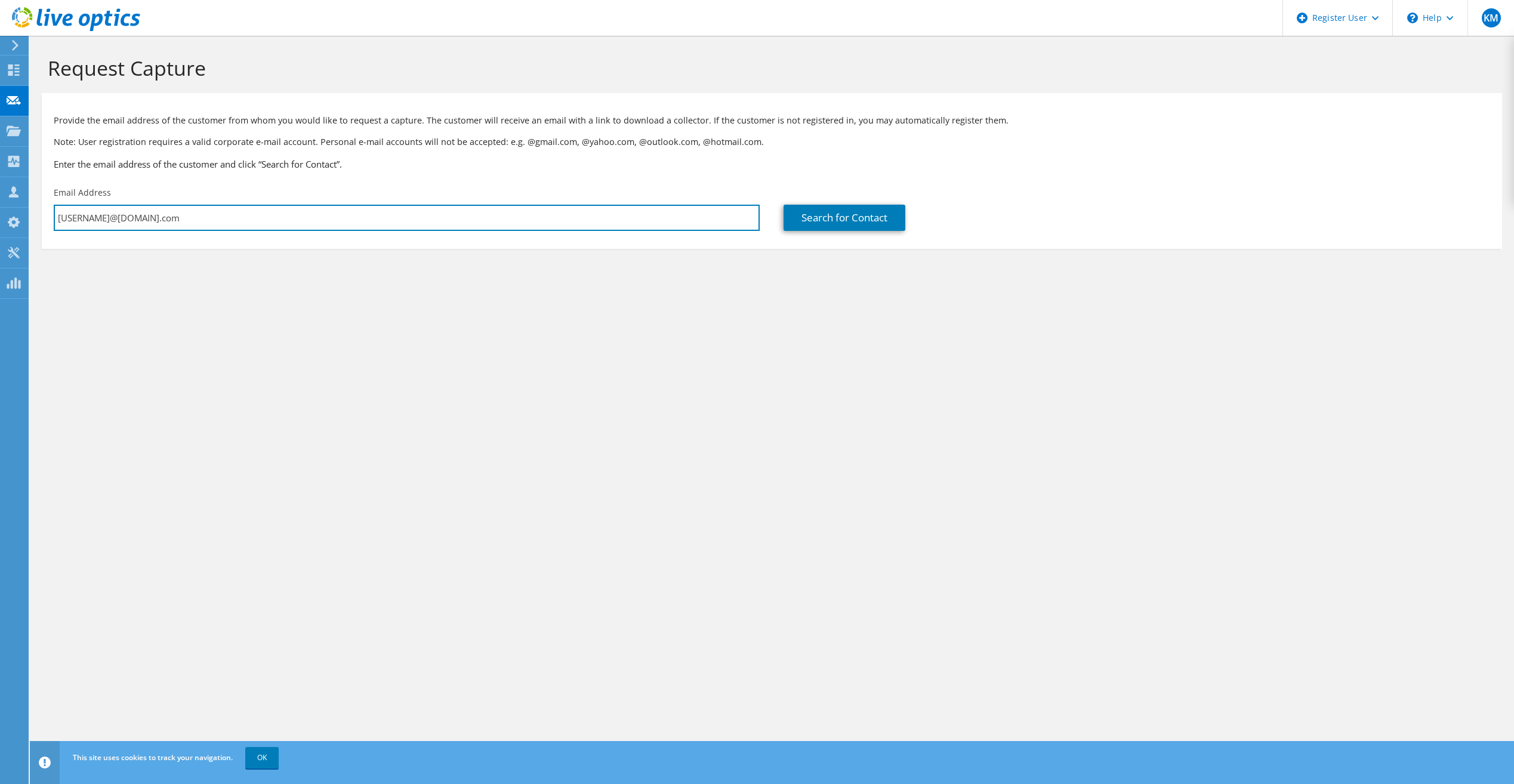 type on "mikezaman@crownequityholdings.com" 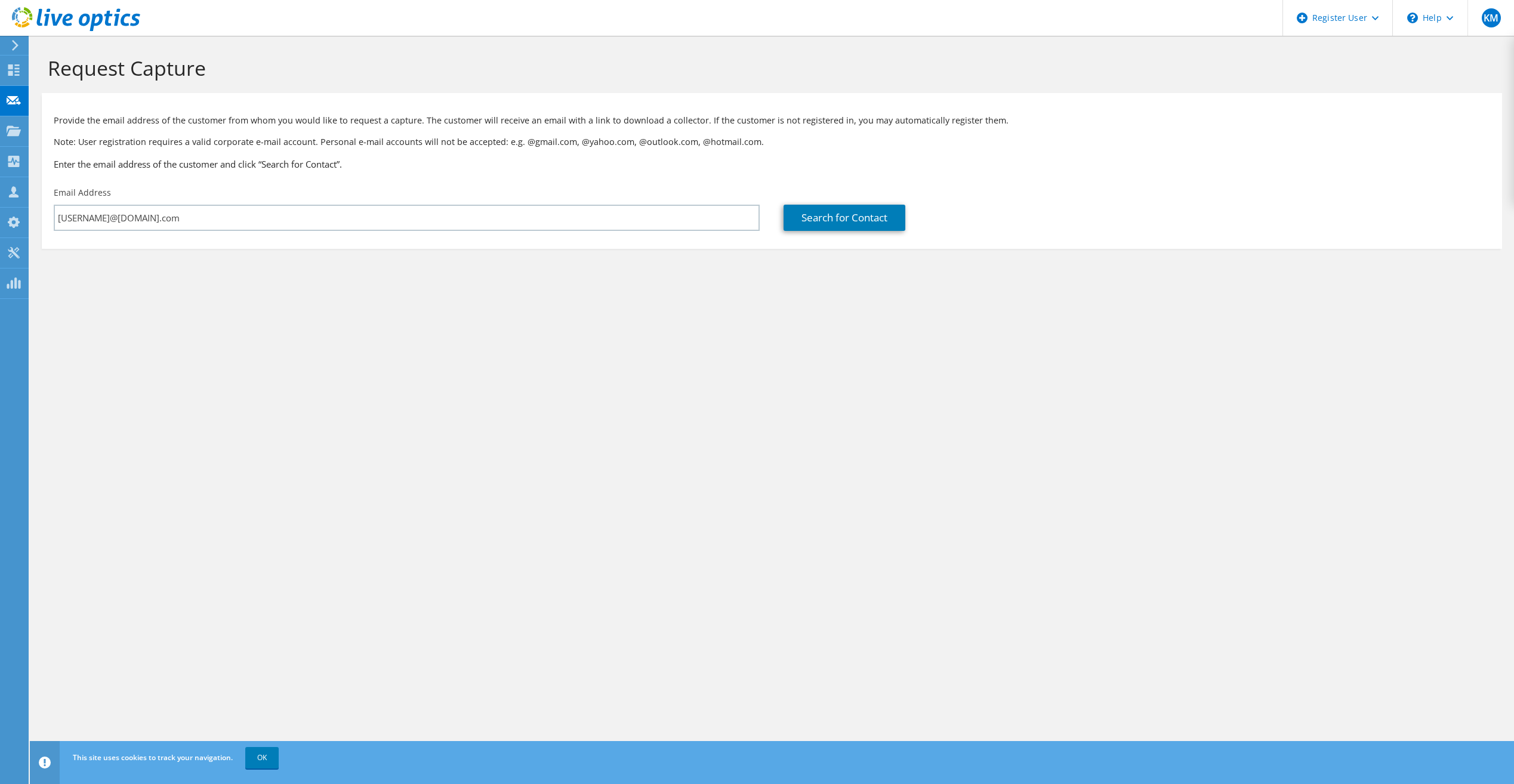 click on "Provide the email address of the customer from whom you would like to request a capture. The customer will receive an email with a link to download a collector. If the customer is not registered in, you may automatically register them.
Note: User registration requires a valid corporate e-mail account. Personal e-mail accounts will not be accepted: e.g. @gmail.com, @yahoo.com, @outlook.com, @hotmail.com.
Enter the email address of the customer and click “Search for Contact”.
Email Address
mikezaman@crownequityholdings.com" at bounding box center (772, 171) 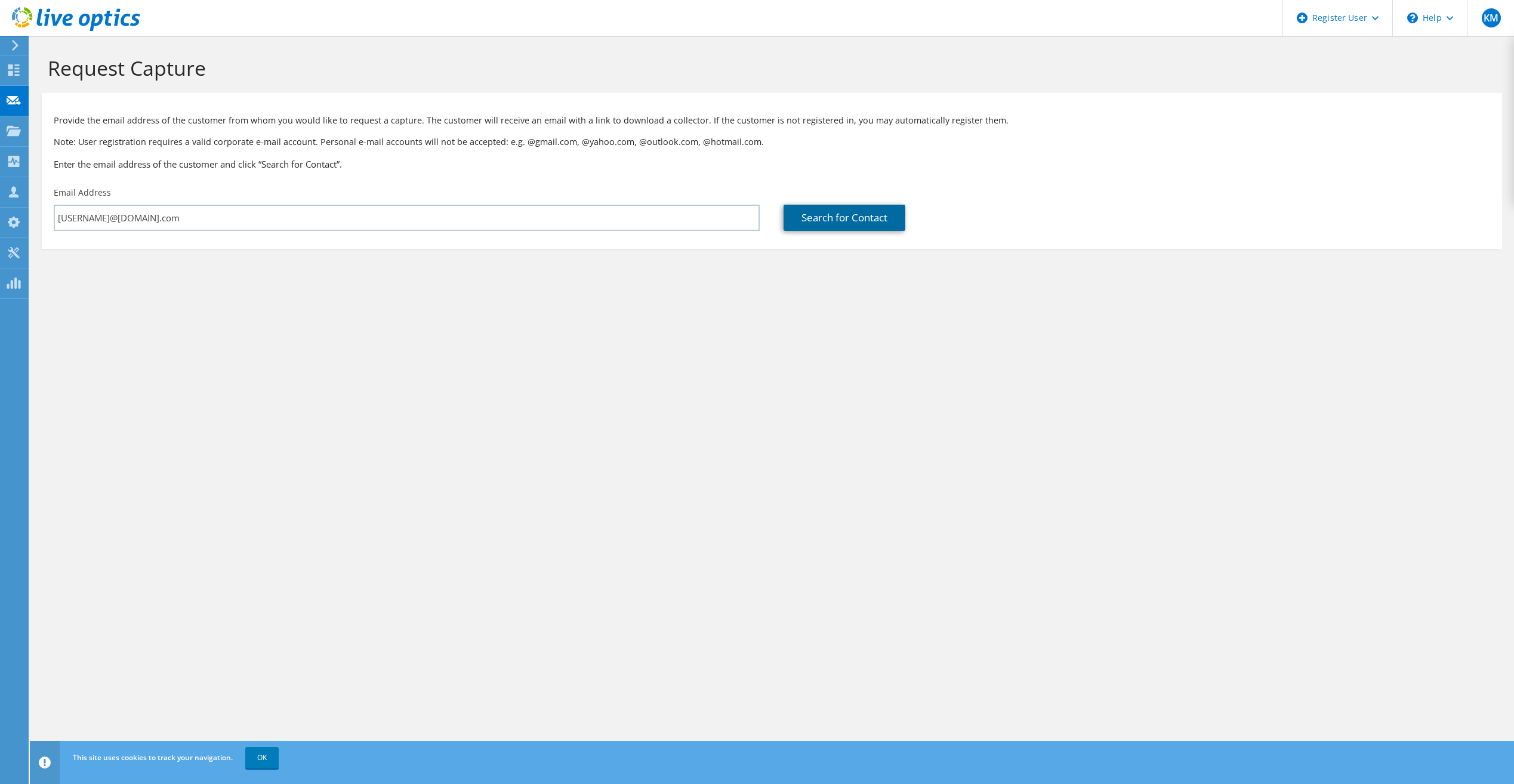 click on "Search for Contact" at bounding box center [844, 218] 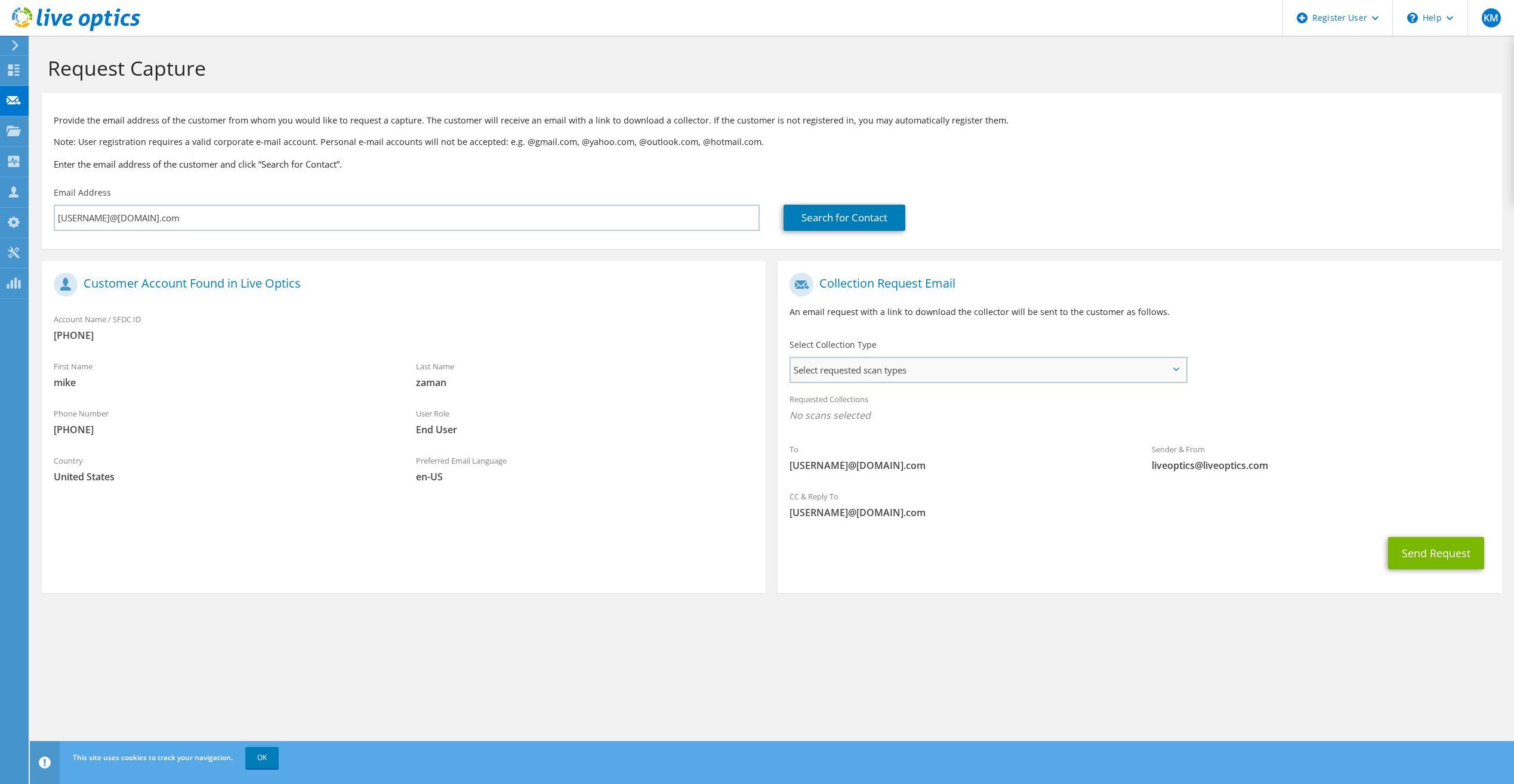 click on "Select requested scan types" at bounding box center [988, 370] 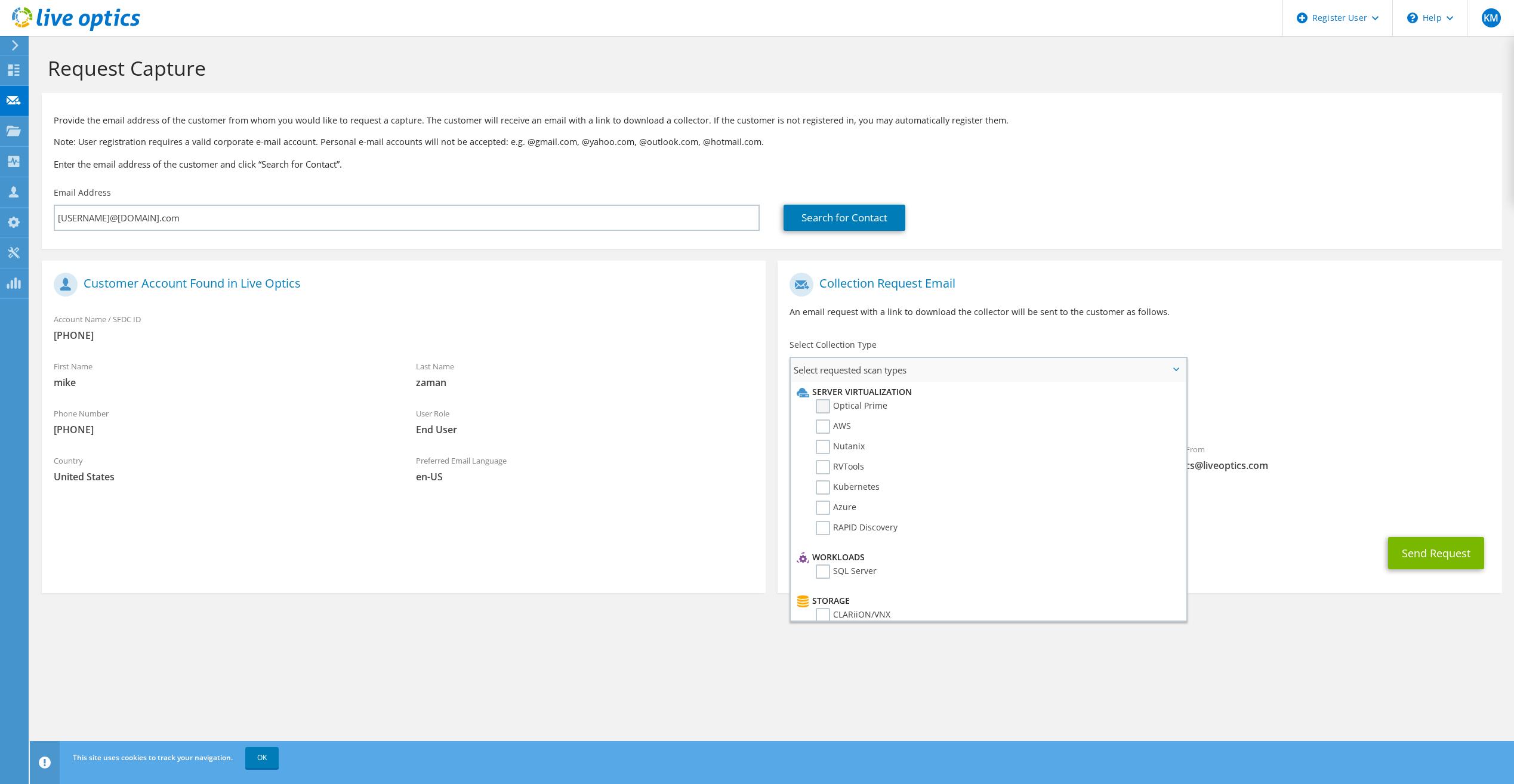 click on "Optical Prime" at bounding box center (852, 406) 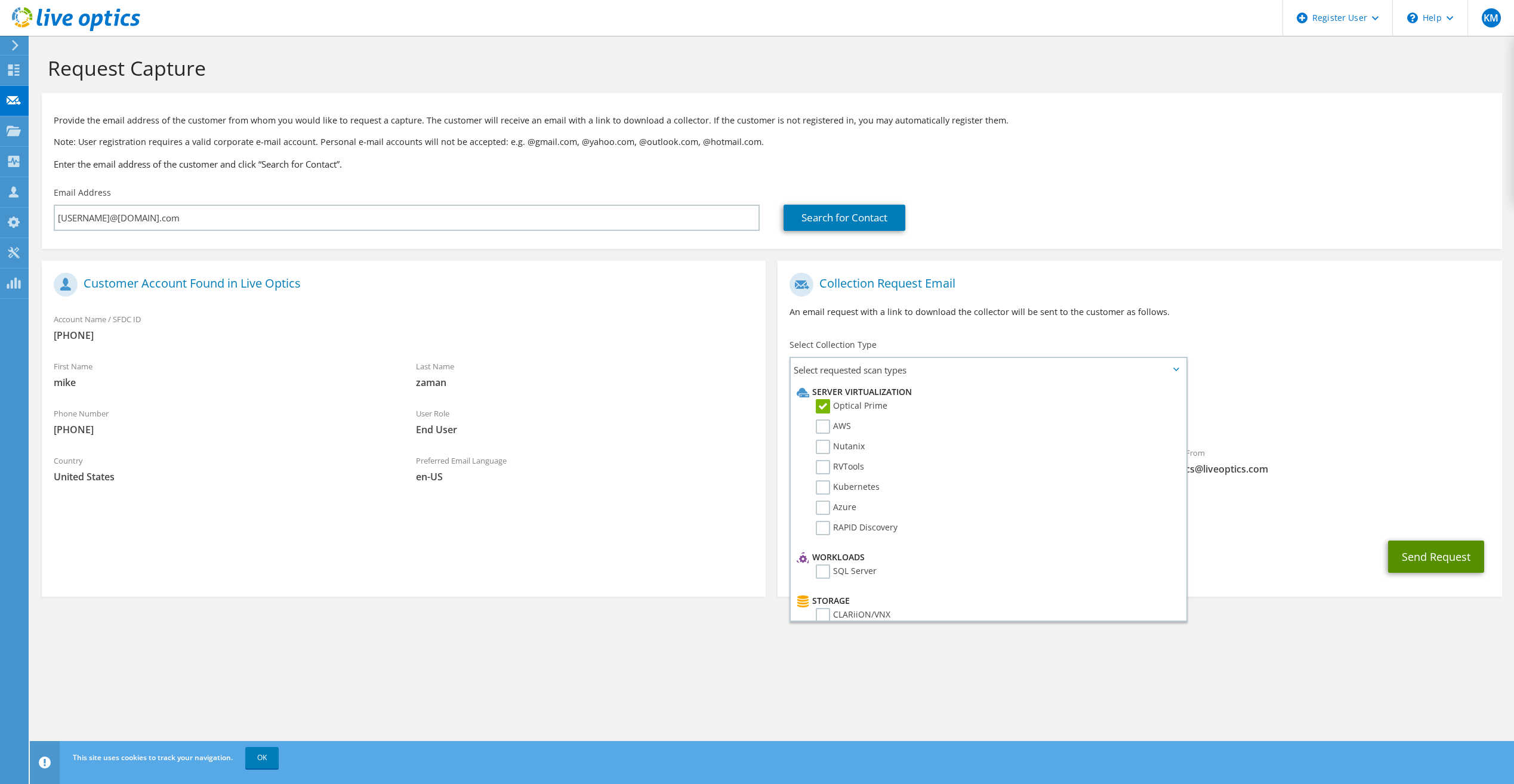 click on "Send Request" at bounding box center [1436, 557] 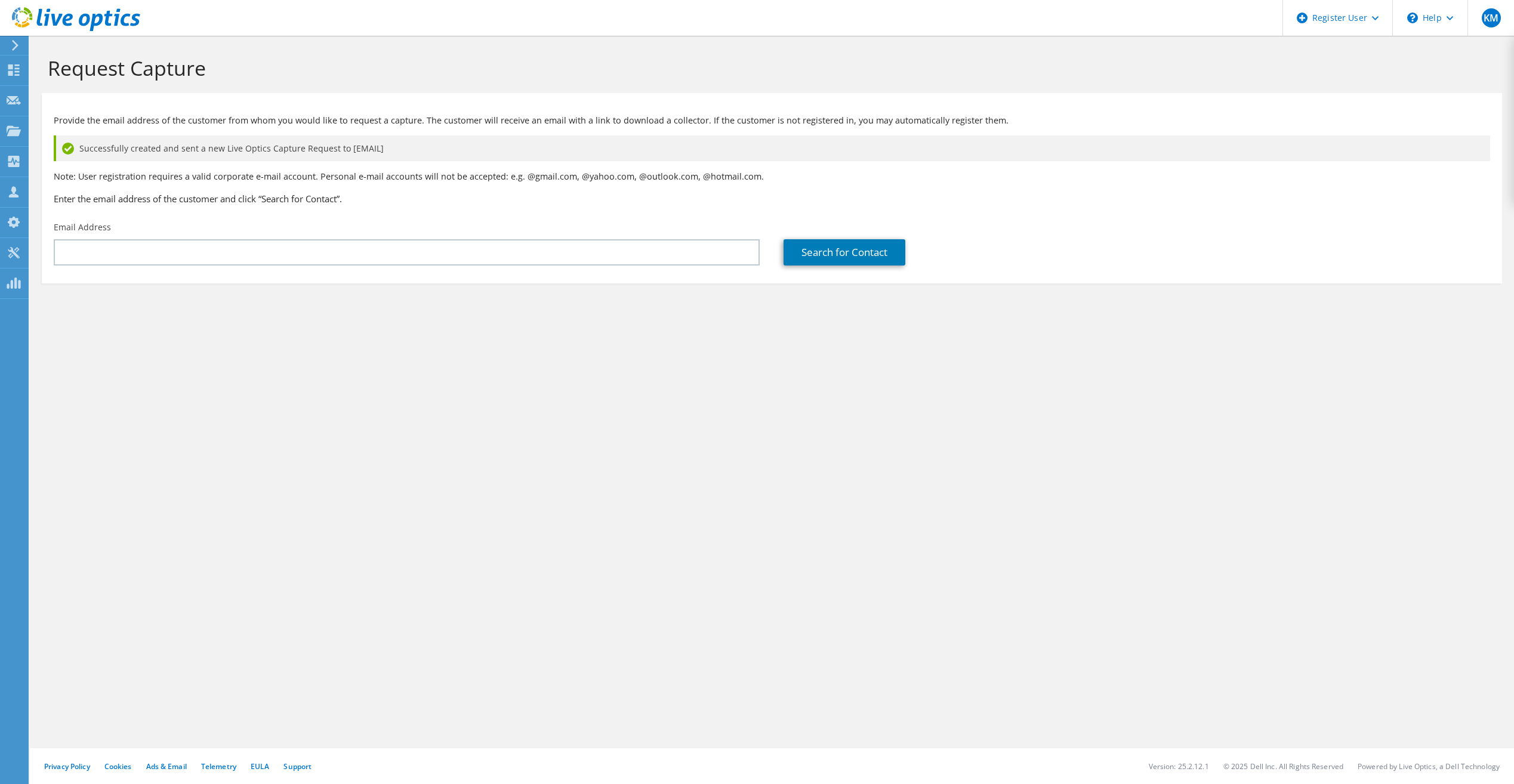 scroll, scrollTop: 0, scrollLeft: 0, axis: both 